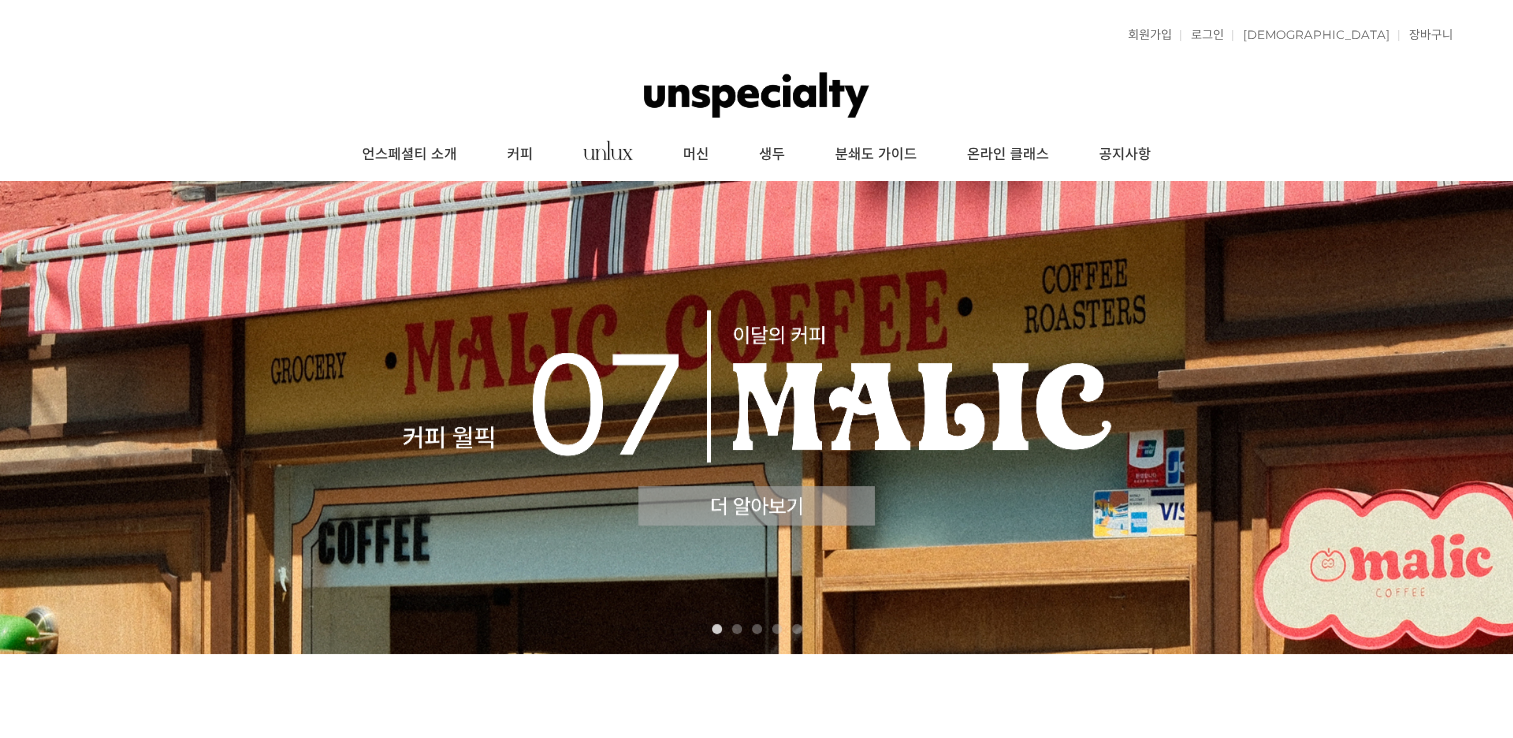 scroll, scrollTop: 0, scrollLeft: 0, axis: both 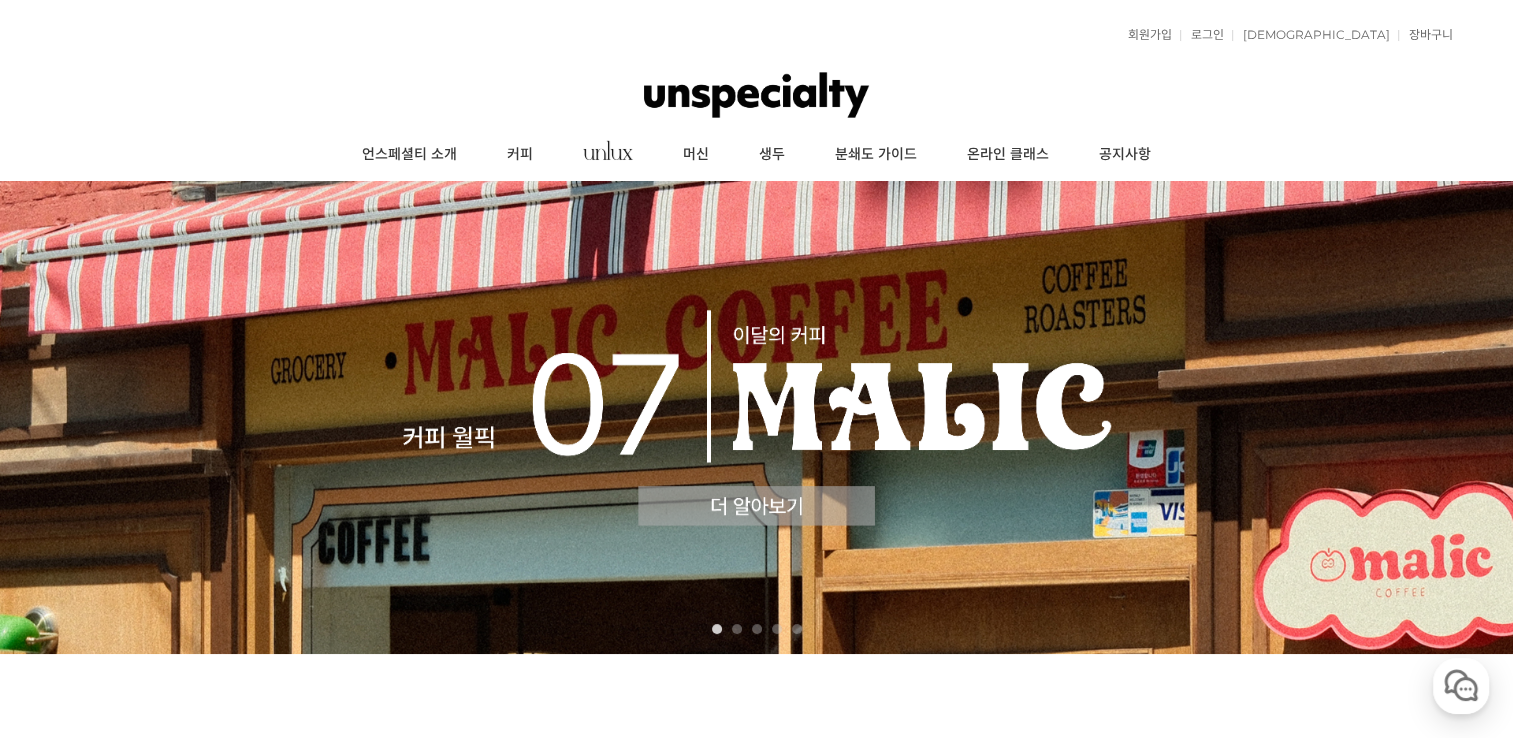 click at bounding box center (756, 417) 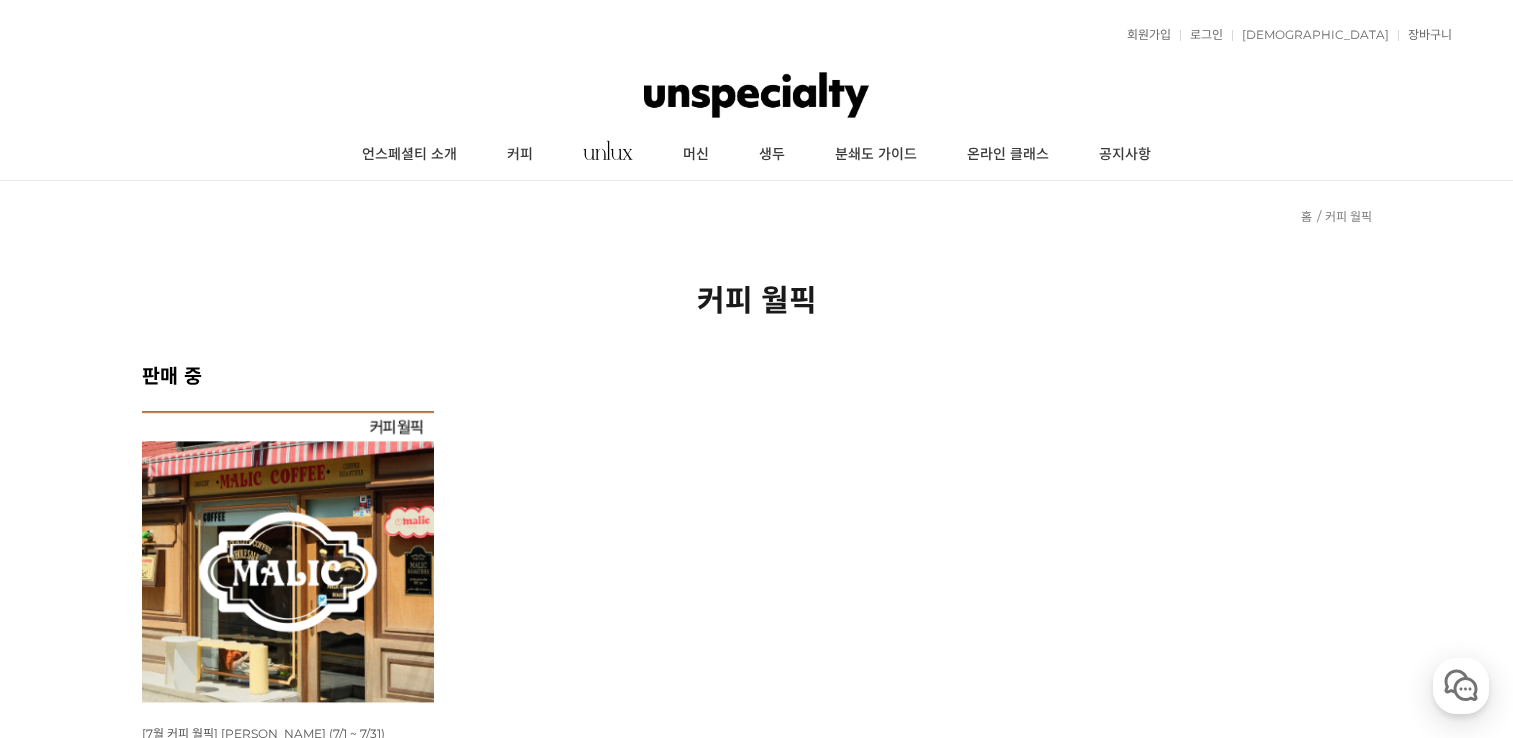 scroll, scrollTop: 0, scrollLeft: 0, axis: both 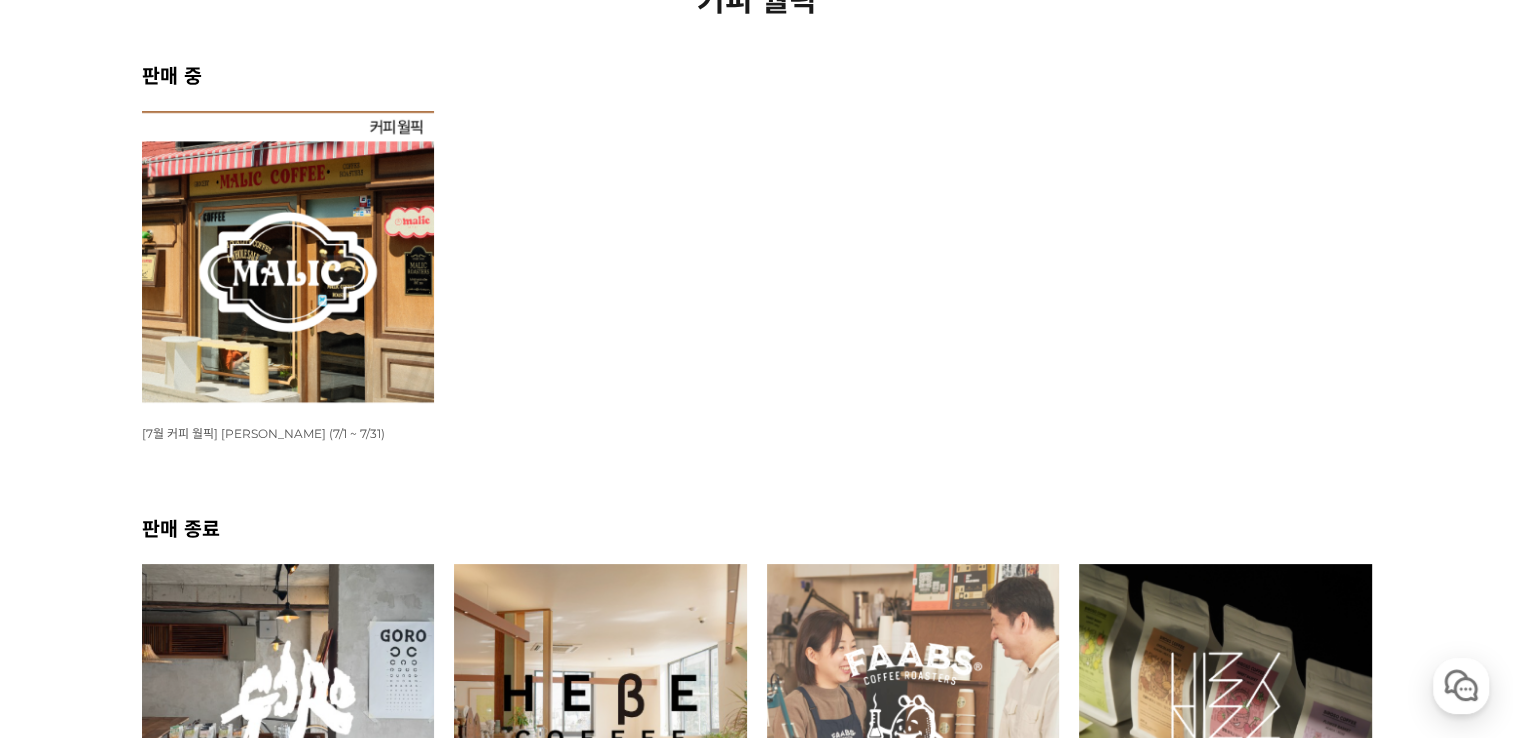 click at bounding box center [288, 257] 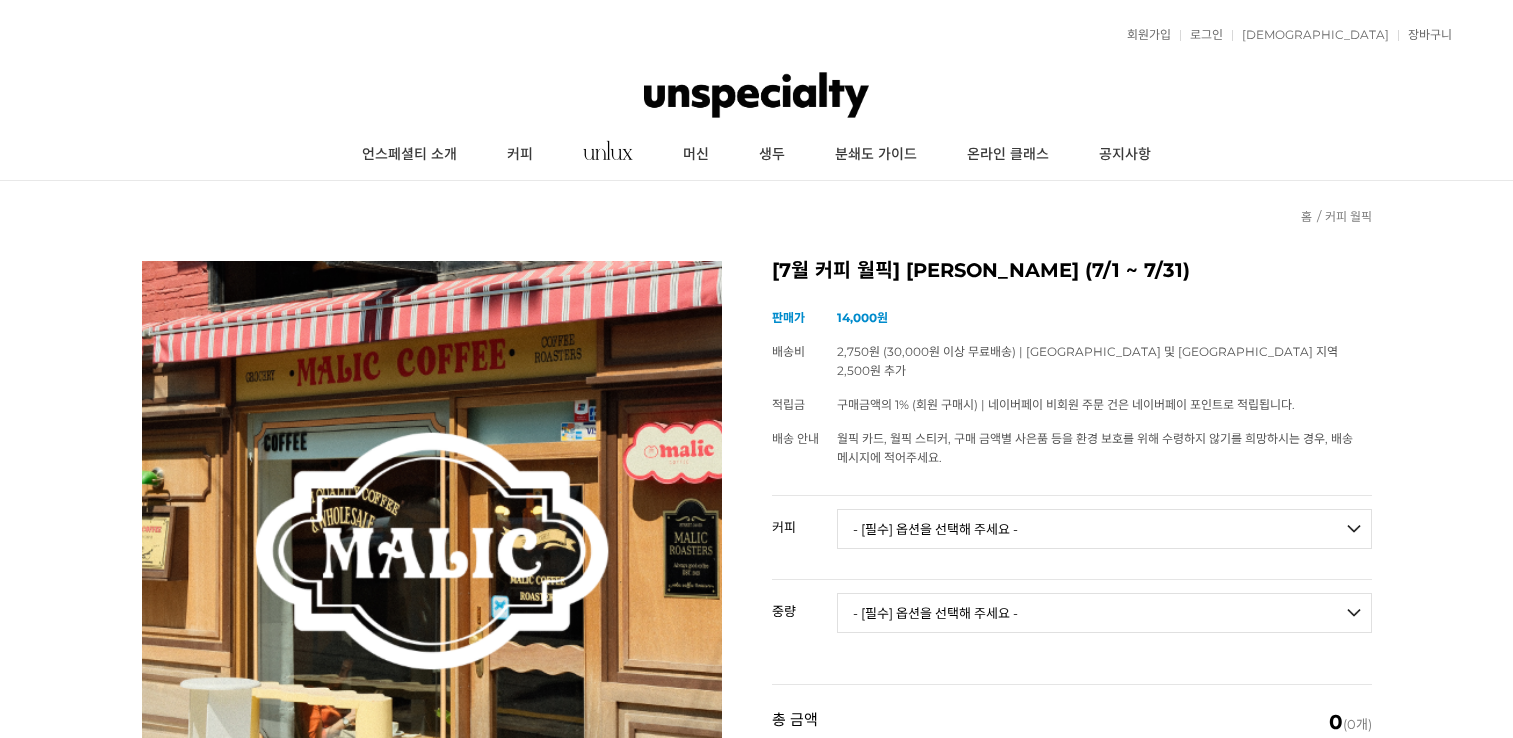 scroll, scrollTop: 0, scrollLeft: 0, axis: both 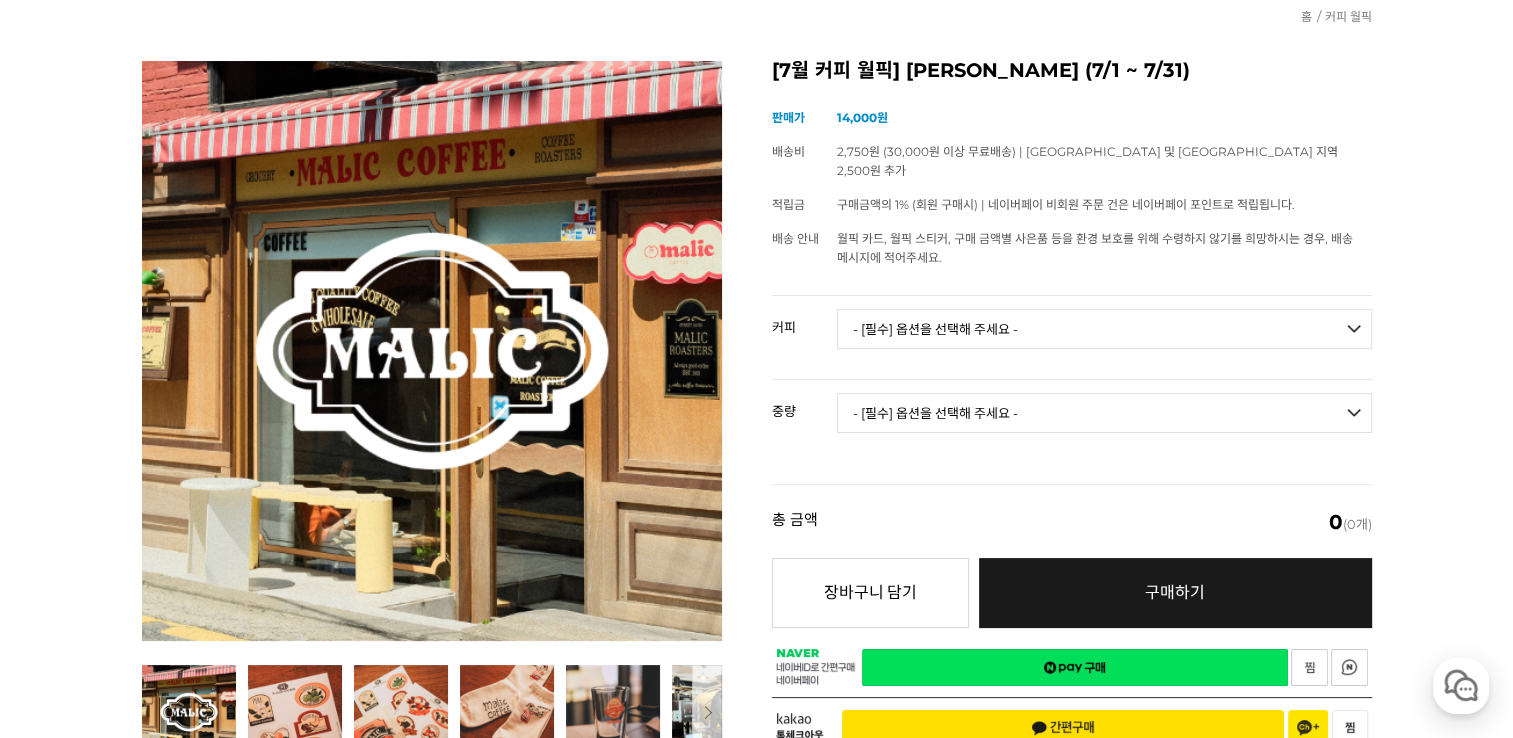 click on "- [필수] 옵션을 선택해 주세요 - ------------------- 언스페셜티 분쇄도 가이드 종이(주문 1개당 최대 1개 제공) 그레이프 쥬스 (언스페셜티 블렌드) 애플 쥬스 (언스페셜티 블렌드) 허니 자몽 쥬스 (언스페셜티 블렌드) [기획상품] 2024 Best of Panama 3종 10g 레시피팩 프루티 블렌드 마일드 블렌드 모닝 블렌드 #1 탄자니아 아카시아 힐스 게이샤 AA 풀리 워시드 [품절] #2 콜롬비아 포파얀 슈가케인 디카페인 #3 에티오피아 알로 타미루 미리가 74158 워시드 #4 에티오피아 첼베사 워시드 디카페인 #5 케냐 뚱구리 AB 풀리 워시드 [품절] #6 에티오피아 버그 우 셀렉션 에얼룸 내추럴 (Lot2) [품절] #7 에티오피아 알로 타미루 무라고 74158 클래식 워시드 #8 케냐 은가라투아 AB 워시드 (Lot 159) [품절] [7.4 오픈] #9 온두라스 마리사벨 카바예로 파카마라 워시드 #24 페루 알토 미라도르 게이샤 워시드" at bounding box center (1104, 337) 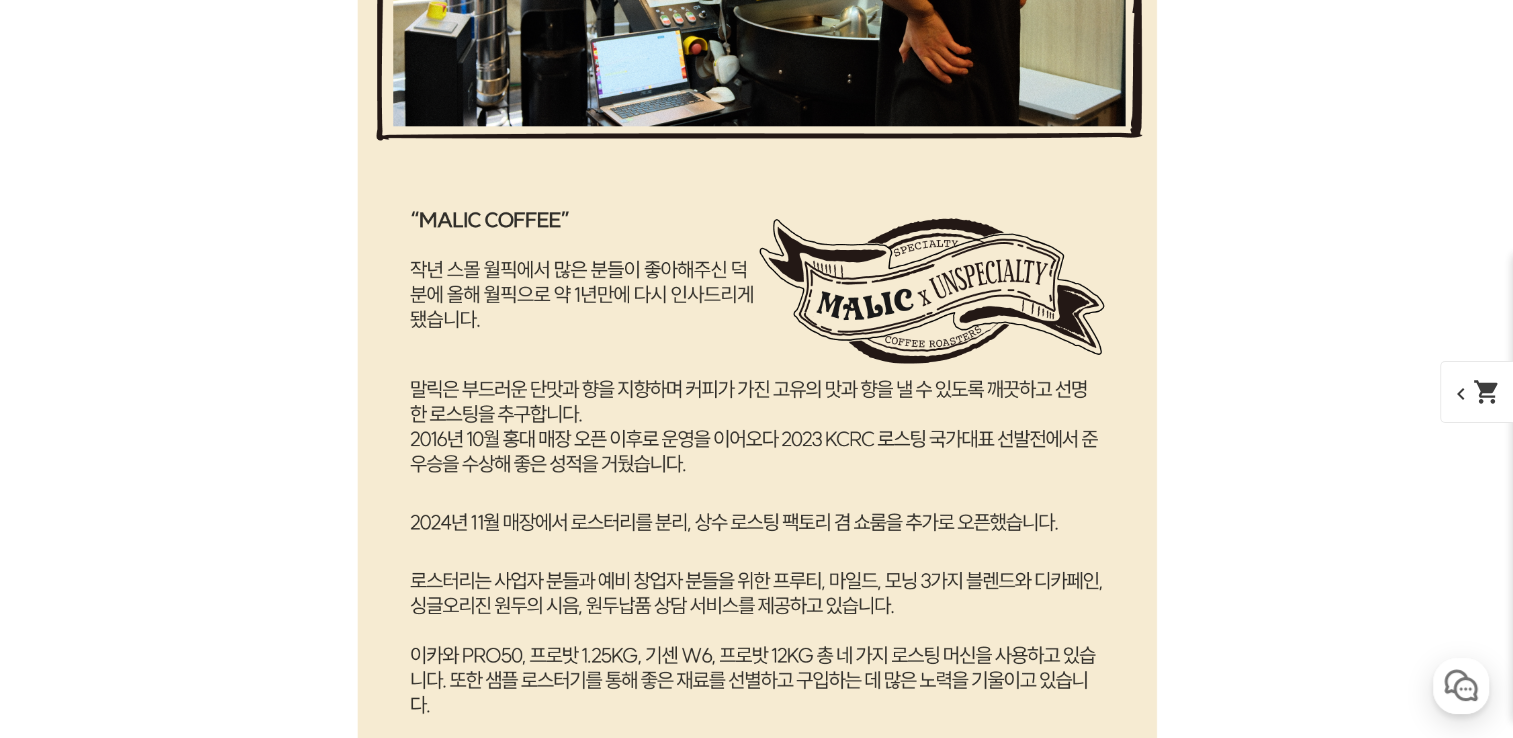 scroll, scrollTop: 3200, scrollLeft: 0, axis: vertical 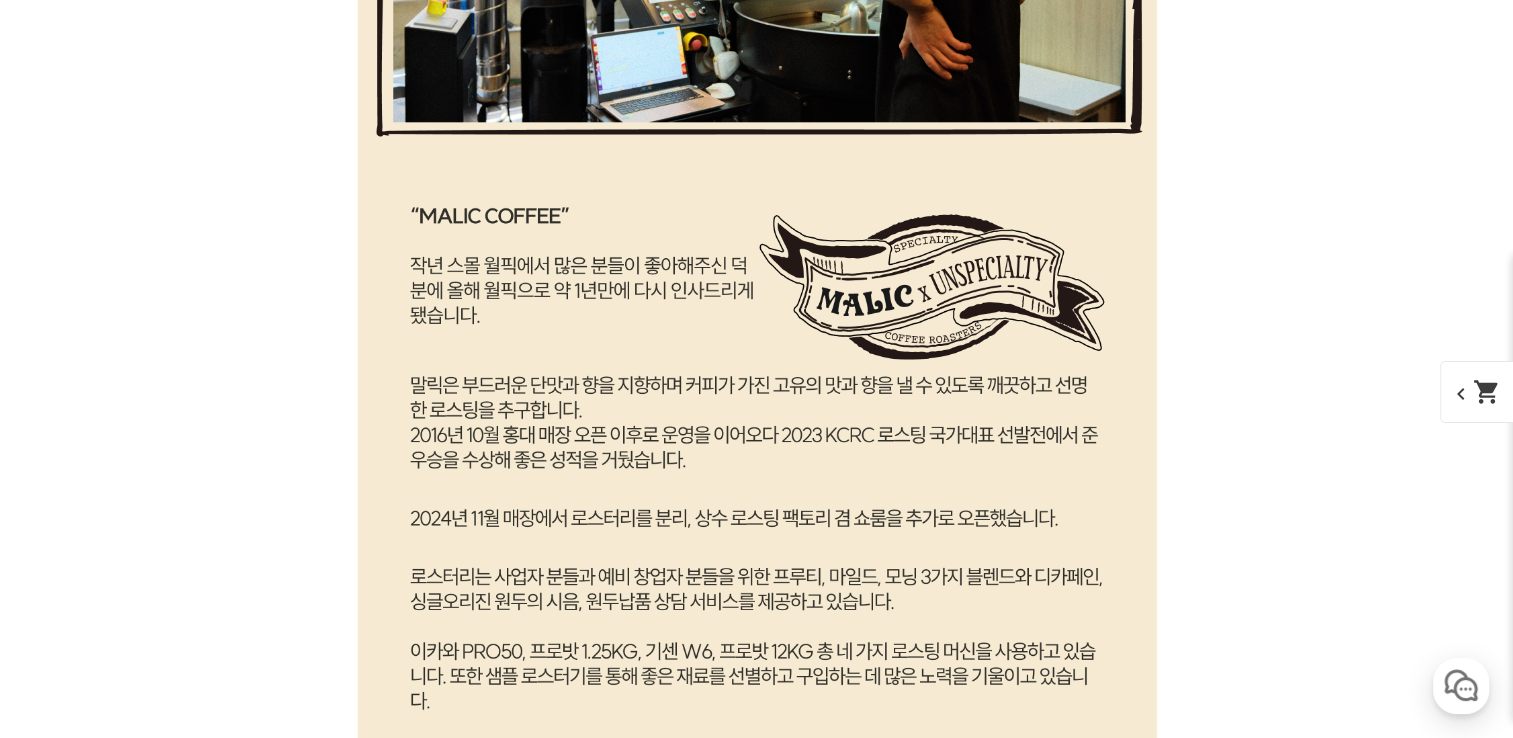 click on "게시글 신고하기
신고사유
관련없는 내용
욕설/비방
개인정보유출
광고/홍보글
기타
신고해주신 내용은 쇼핑몰 운영자의 검토 후 내부 운영 정책에 의해 처리가 진행됩니다.
신고
취소
닫기
상세 정보
상품 후기  214
상품 문의  34
배송/반품 안내
상세 정보
배송/반품 안내
상품 후기  214
상품 문의  34
﻿  expand_more  그레이프 쥬스 (언스페셜티 블렌드)  expand_more  애플 쥬스 (언스페셜티 블렌드)  expand_more   expand_more   expand_more   expand_more" at bounding box center (757, 3206) 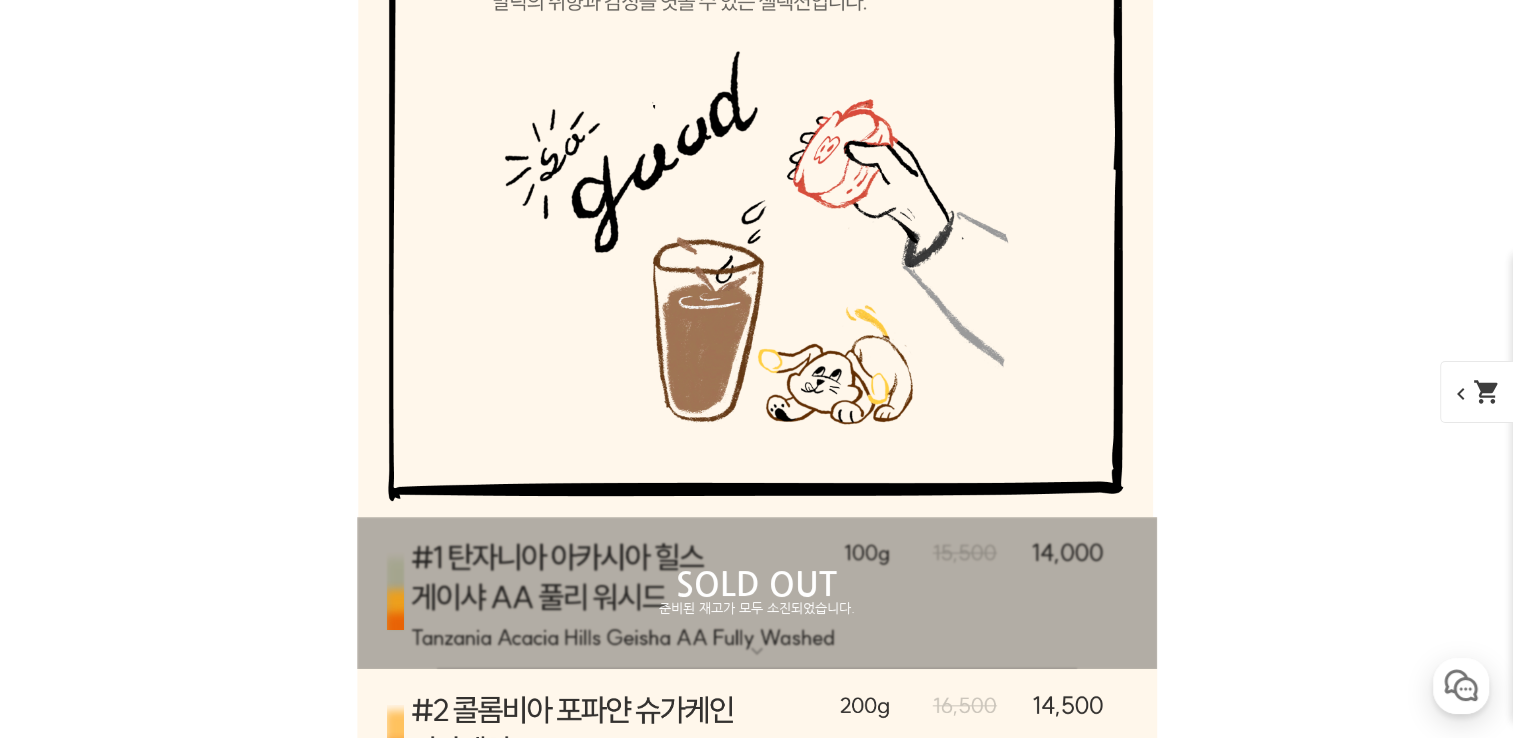 scroll, scrollTop: 7200, scrollLeft: 0, axis: vertical 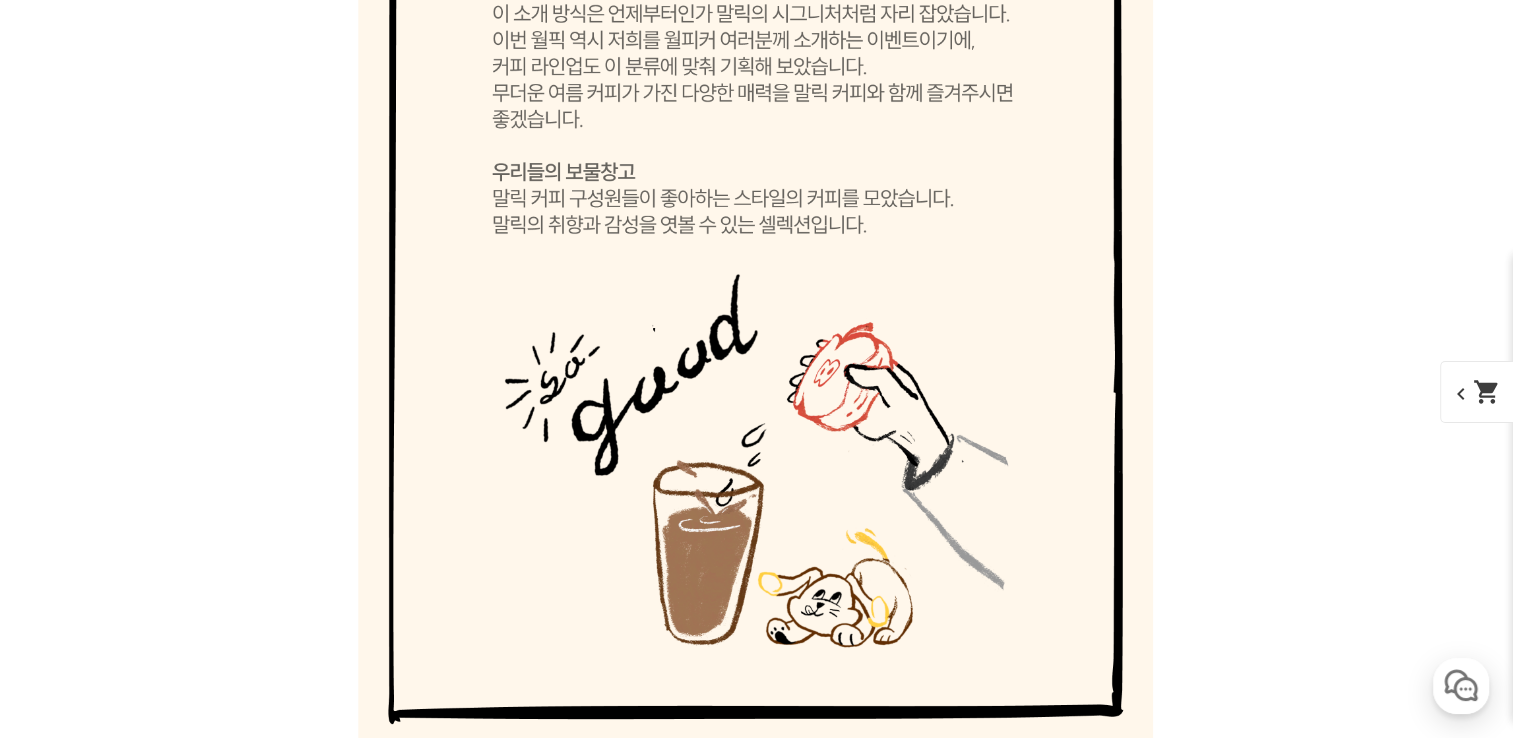 click at bounding box center [757, -548] 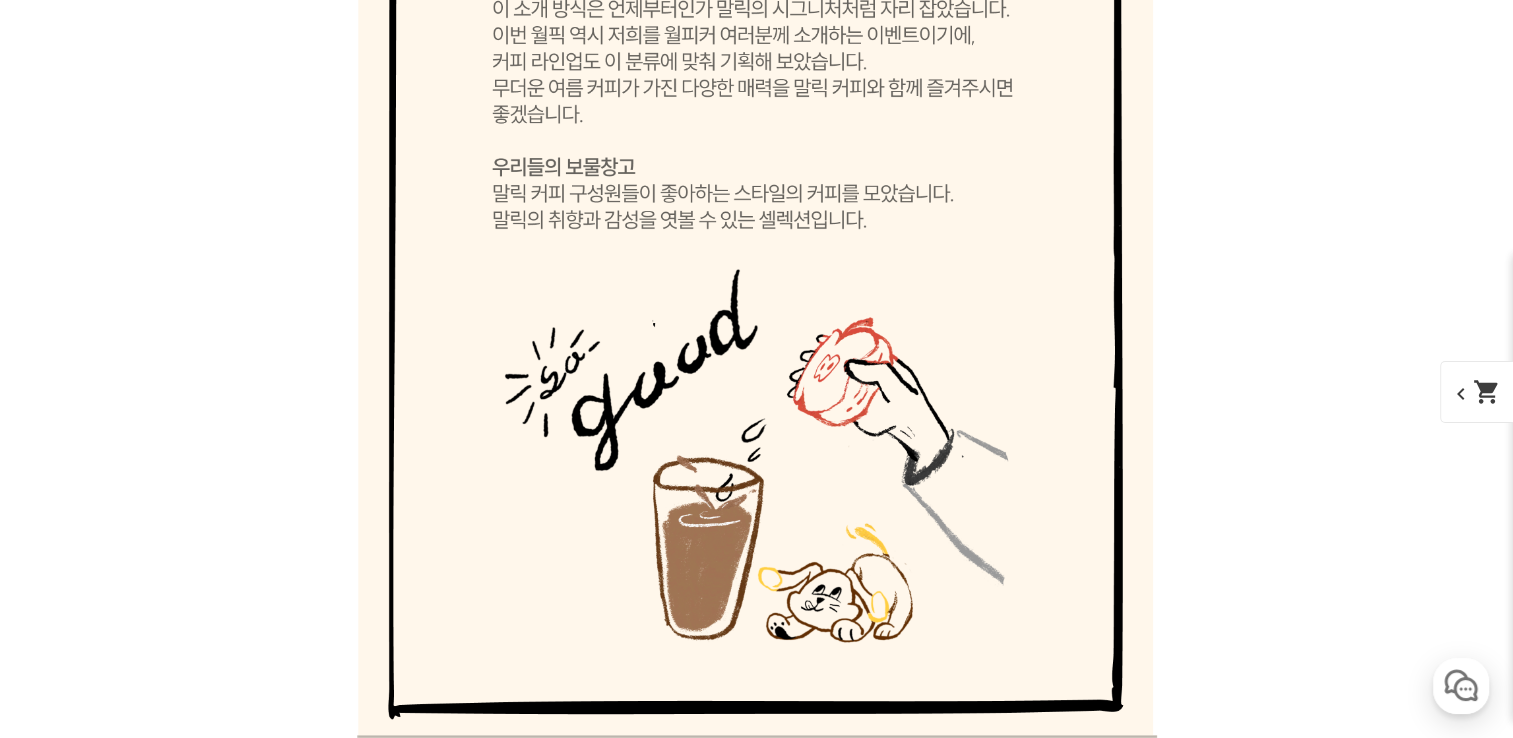 scroll, scrollTop: 8100, scrollLeft: 0, axis: vertical 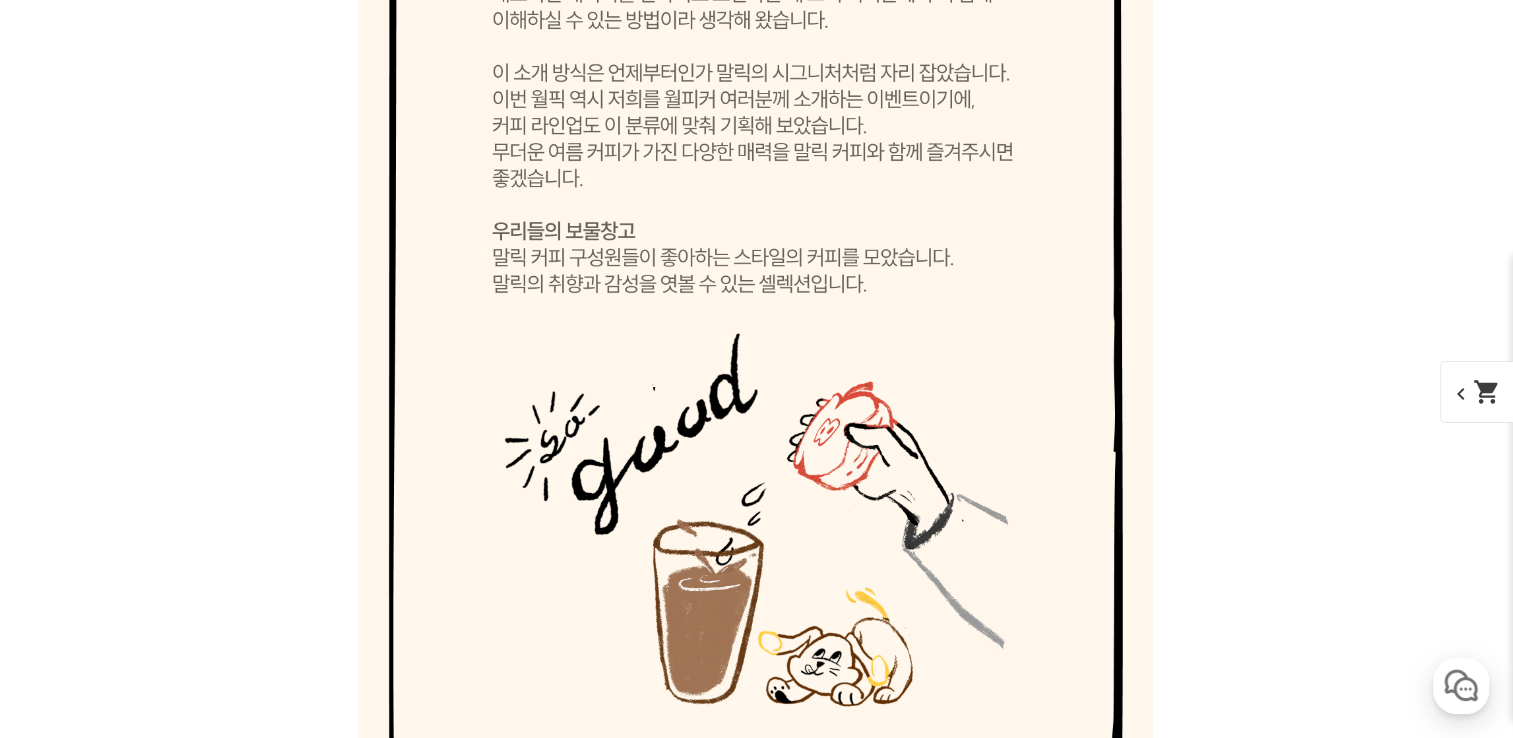 click at bounding box center (757, -473) 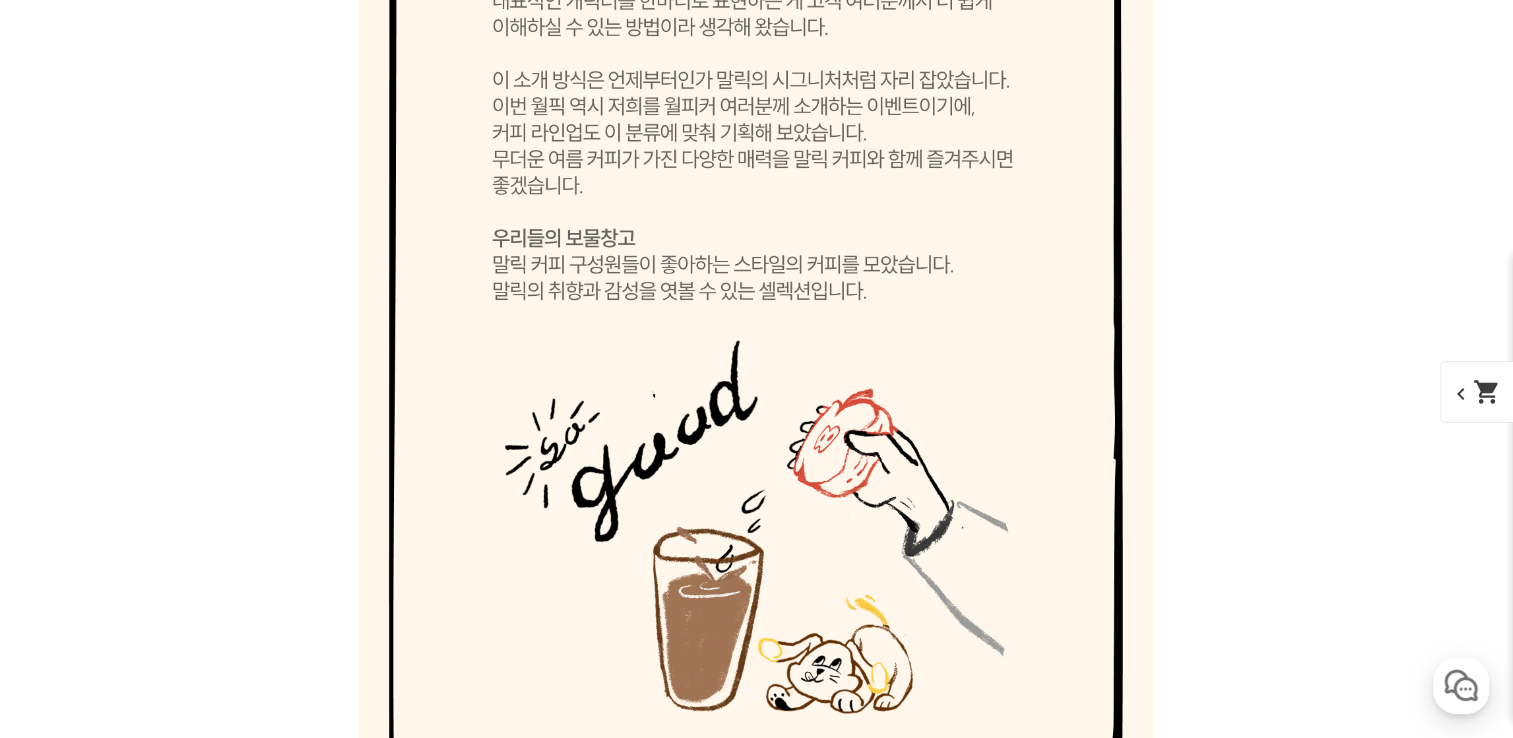 scroll, scrollTop: 9200, scrollLeft: 0, axis: vertical 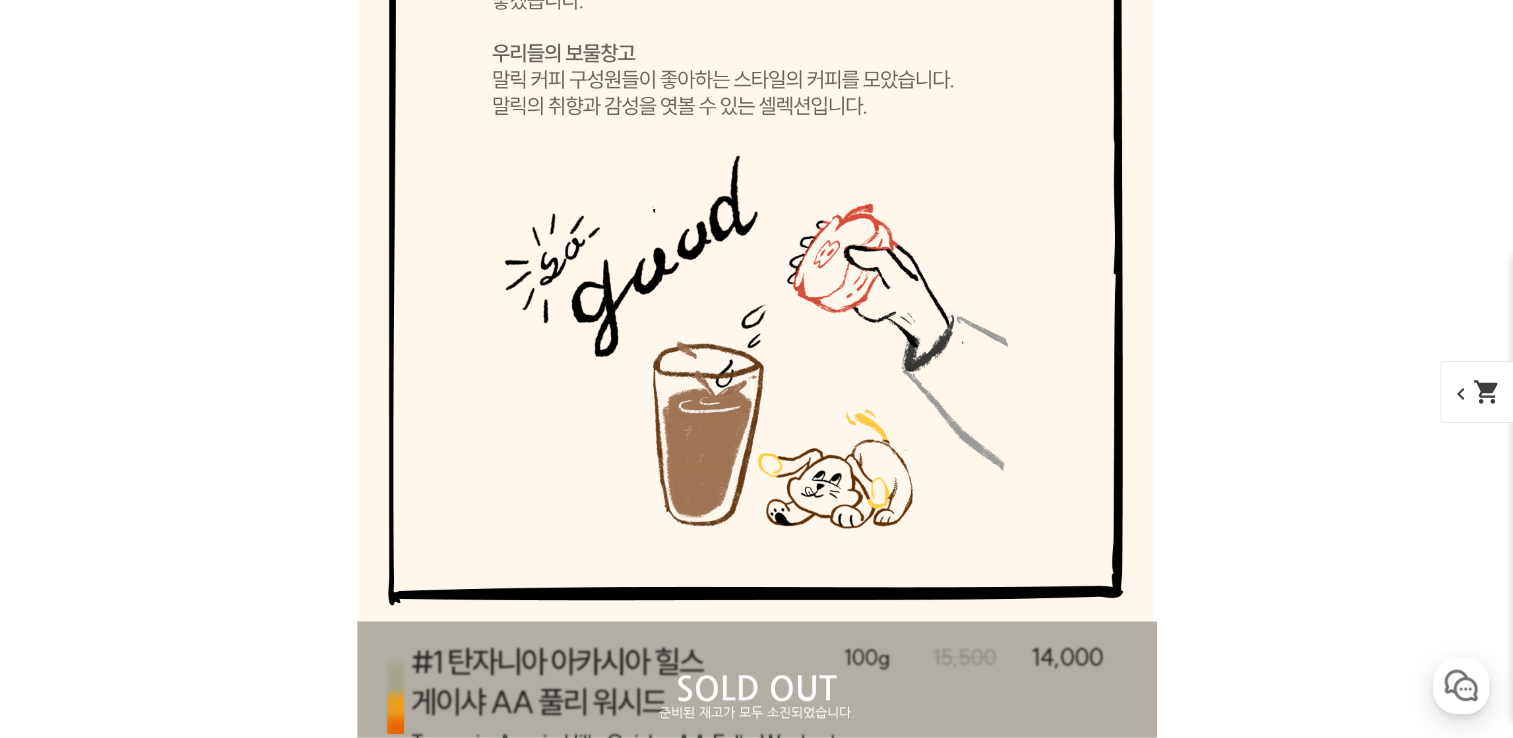 click at bounding box center (757, -636) 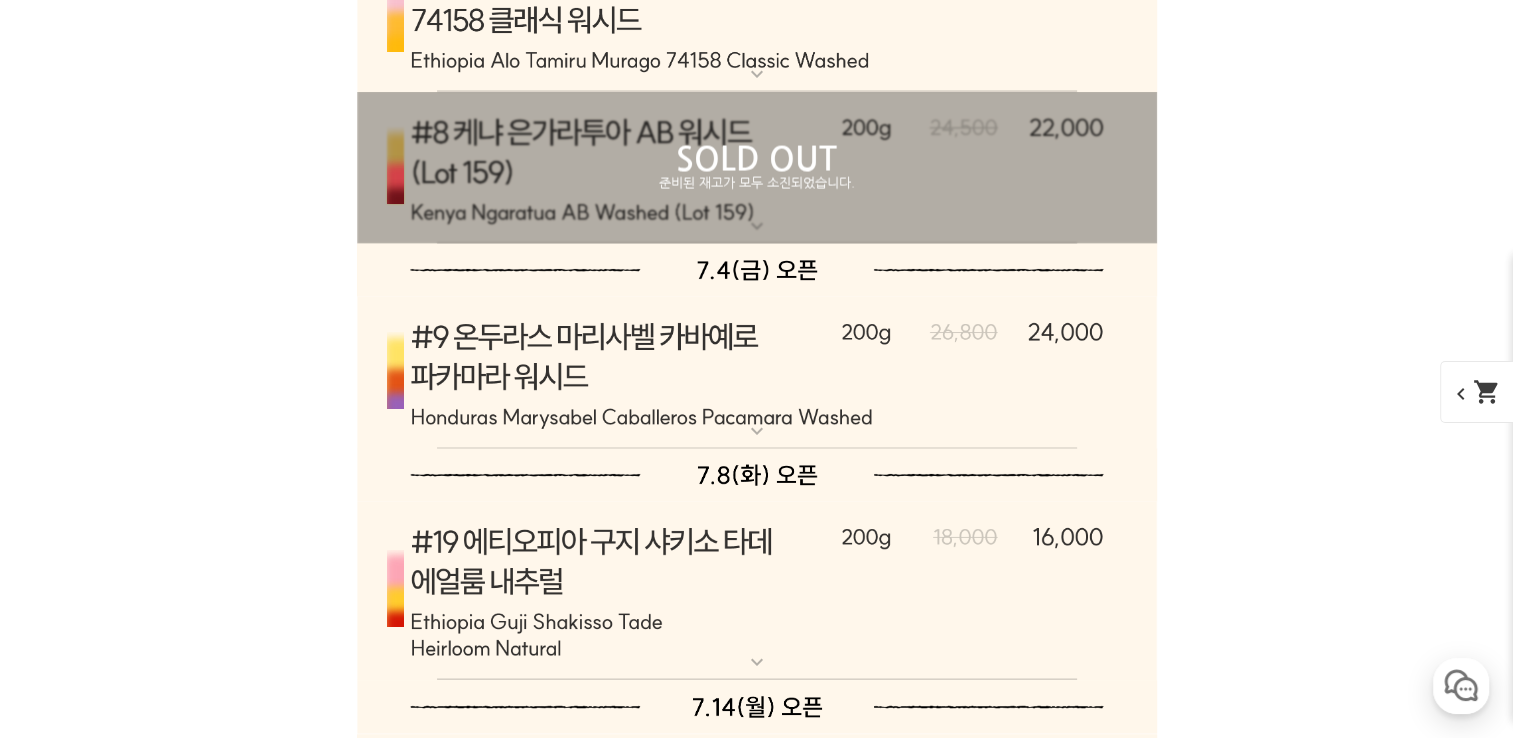 scroll, scrollTop: 11700, scrollLeft: 0, axis: vertical 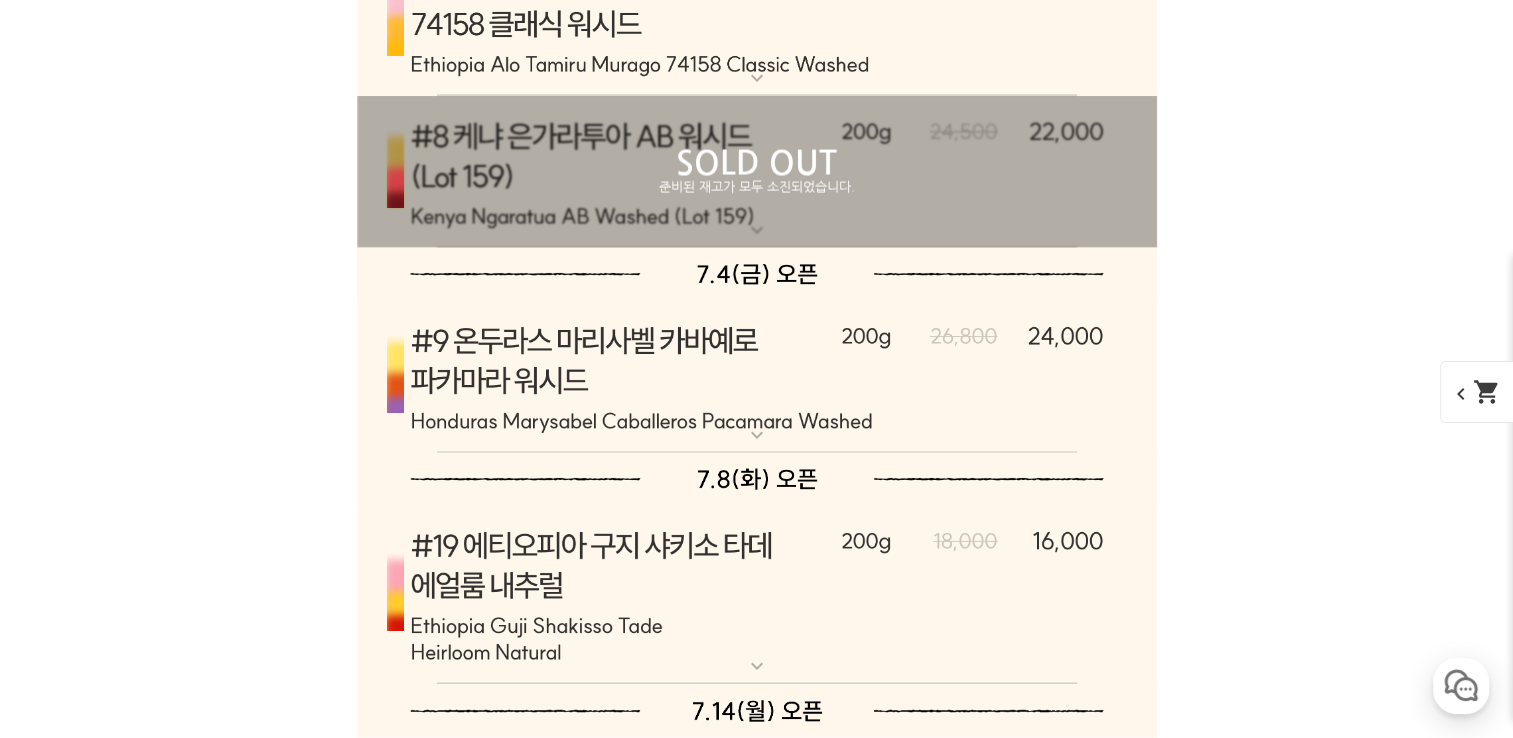 click at bounding box center [757, -701] 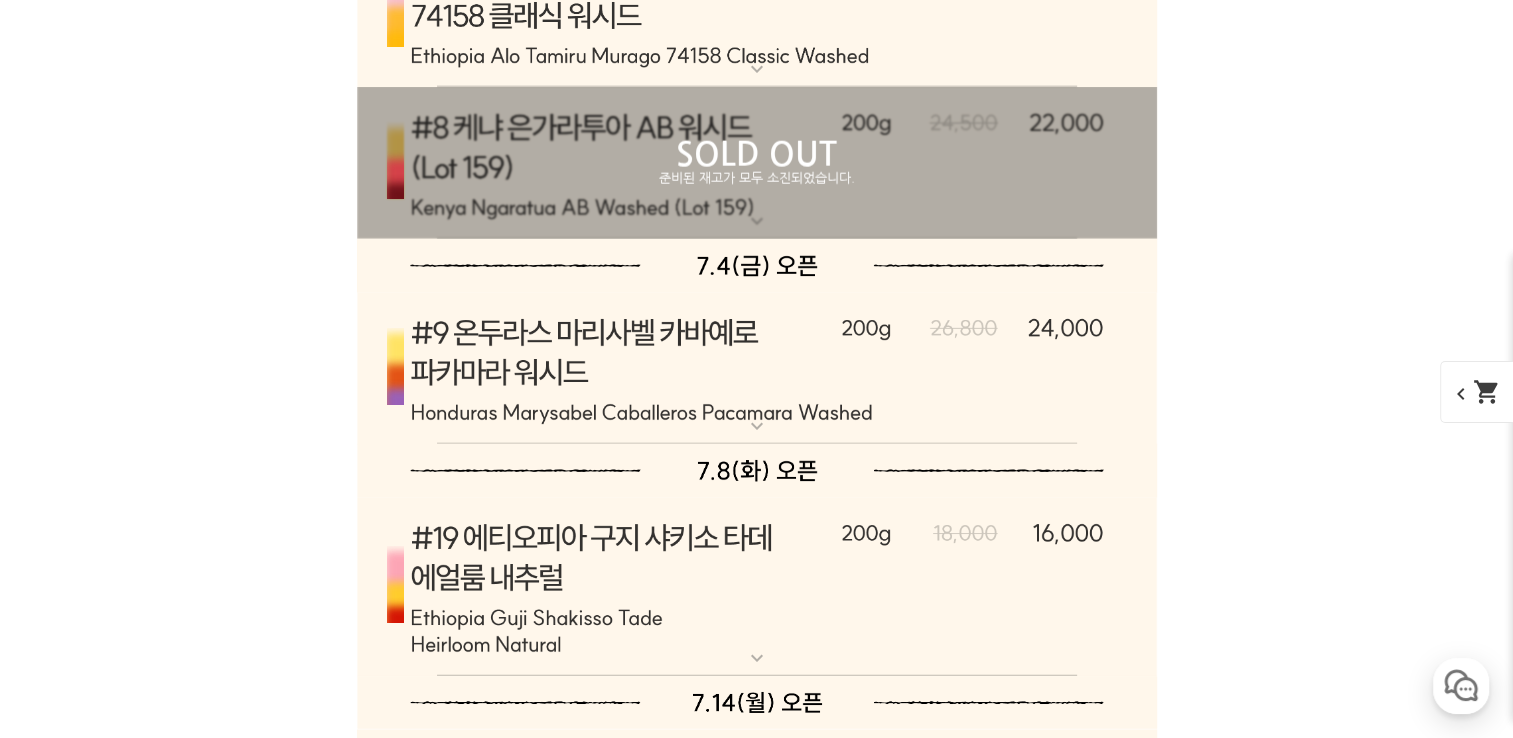 scroll, scrollTop: 12600, scrollLeft: 0, axis: vertical 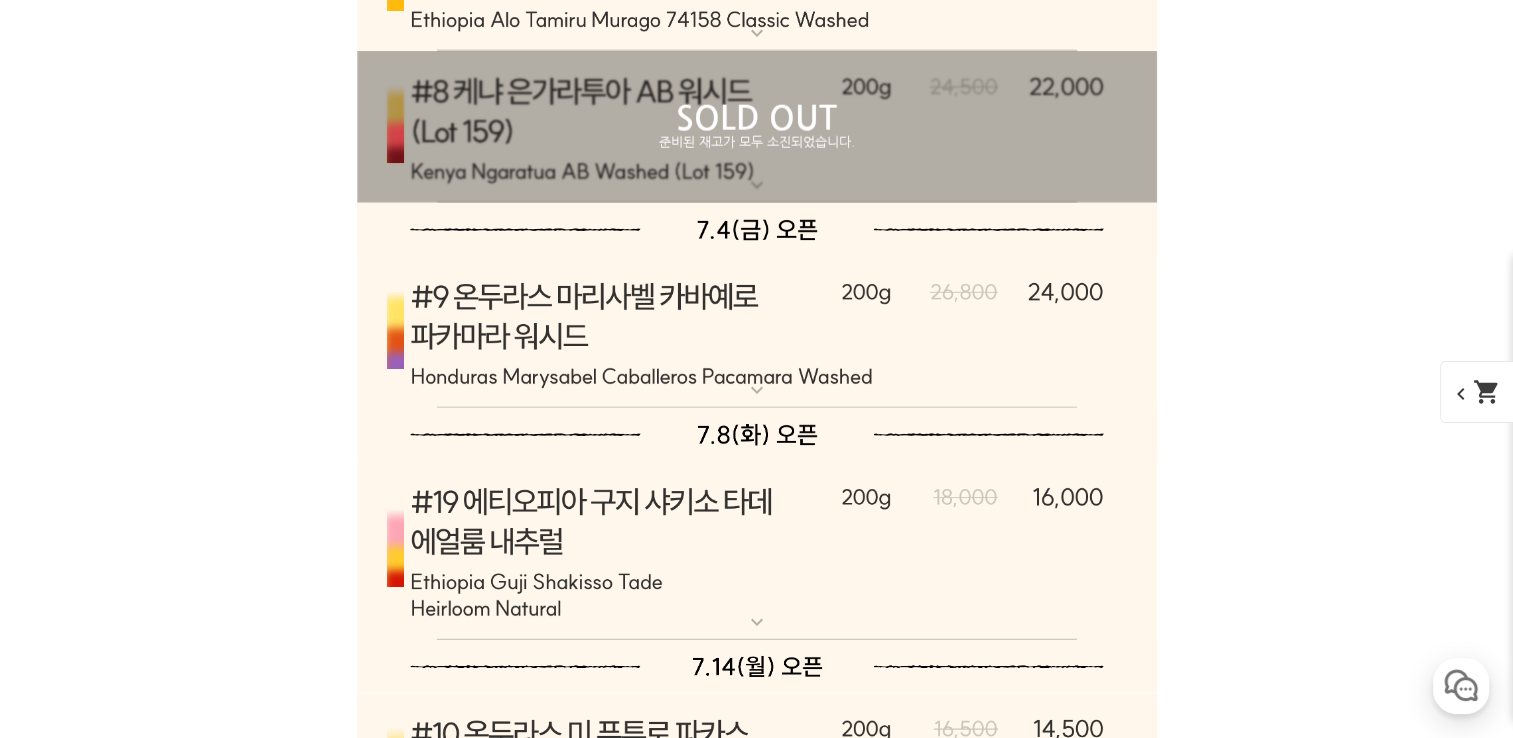 click at bounding box center [757, -594] 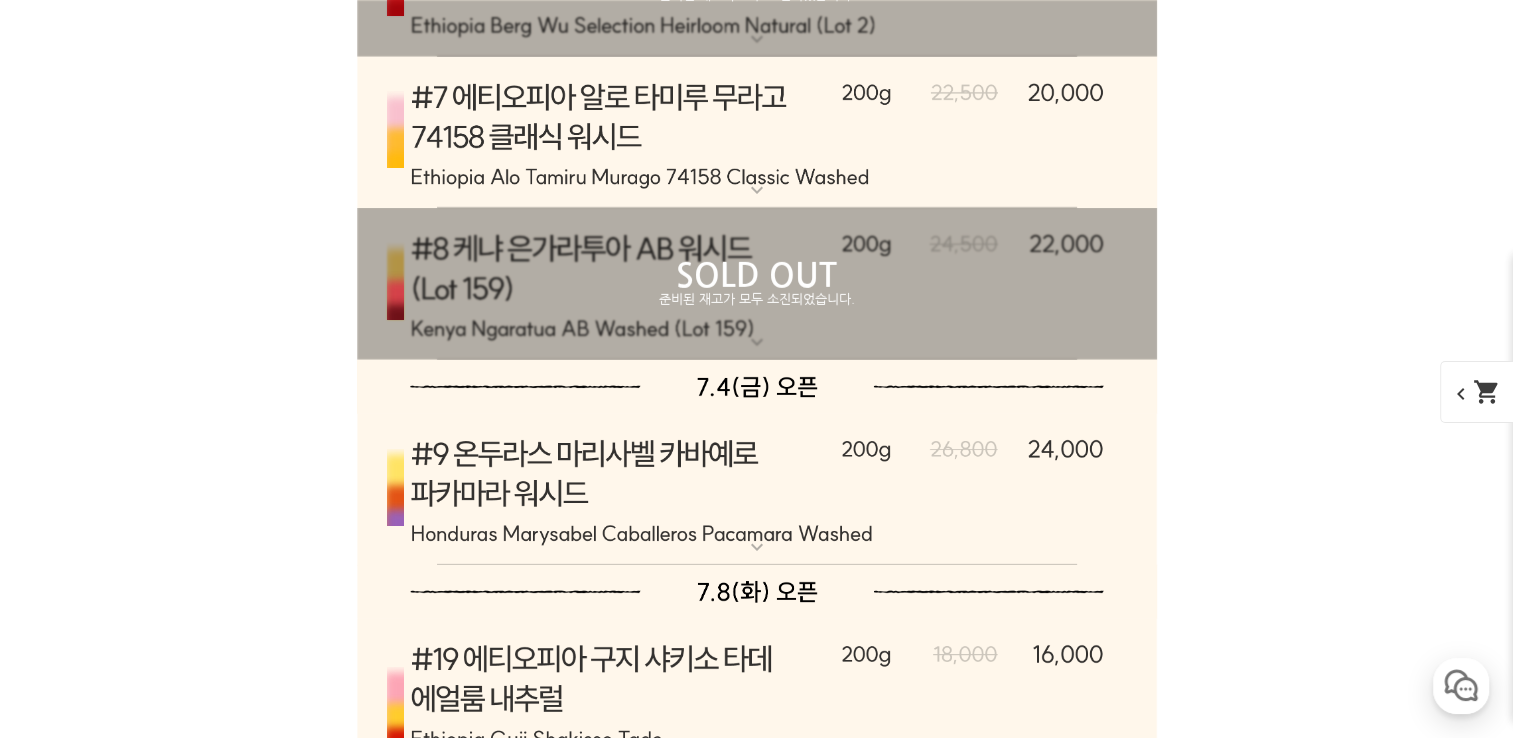 scroll, scrollTop: 13700, scrollLeft: 0, axis: vertical 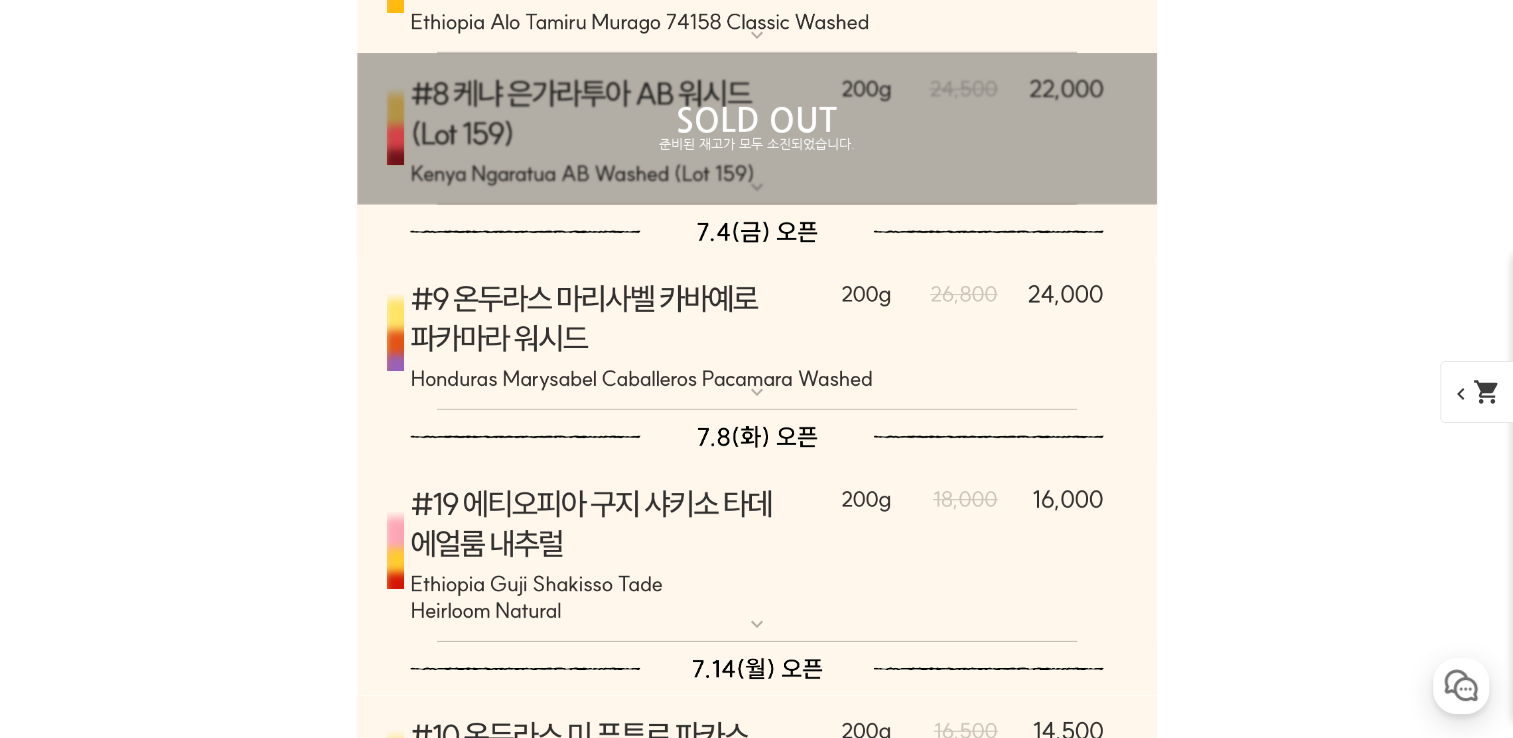 click at bounding box center (757, -440) 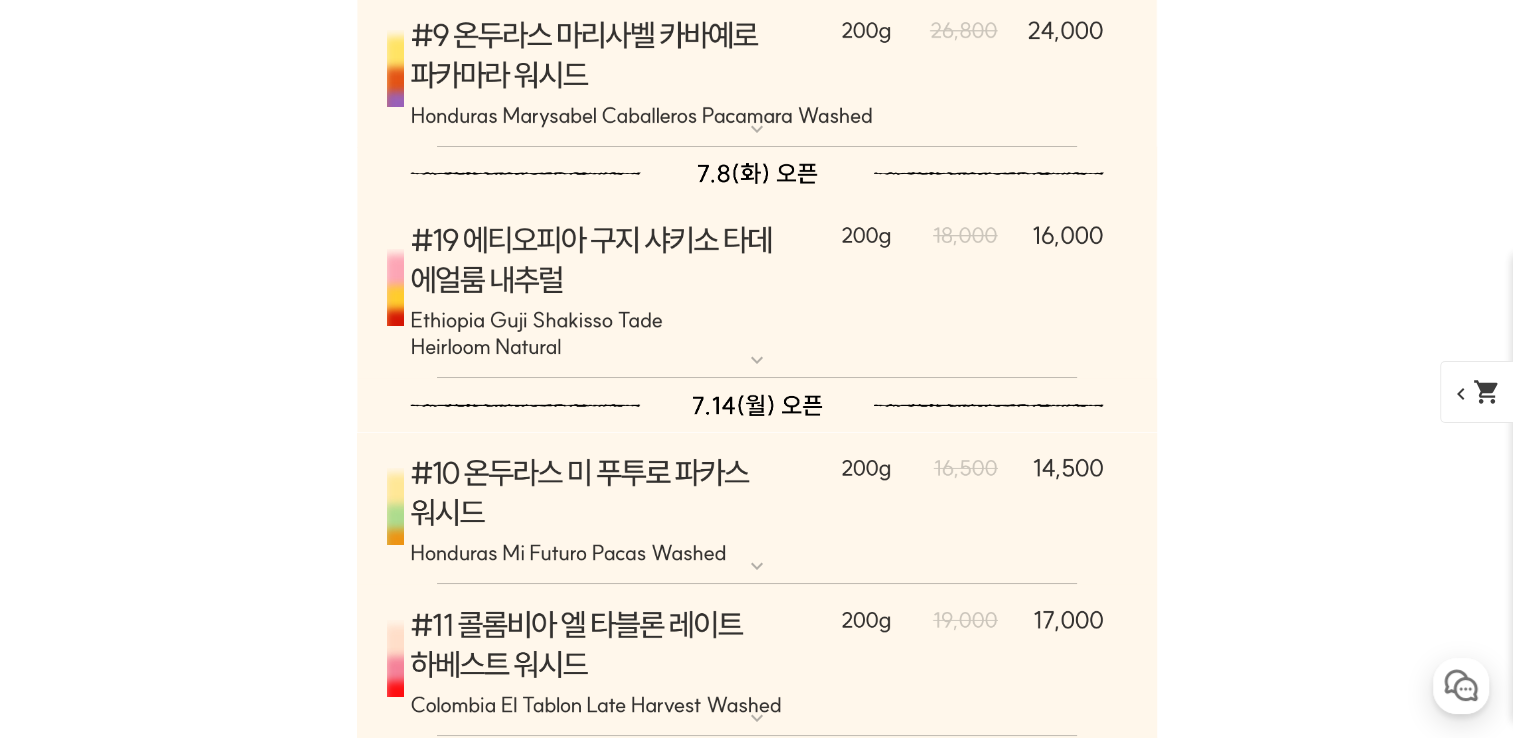 scroll, scrollTop: 15200, scrollLeft: 0, axis: vertical 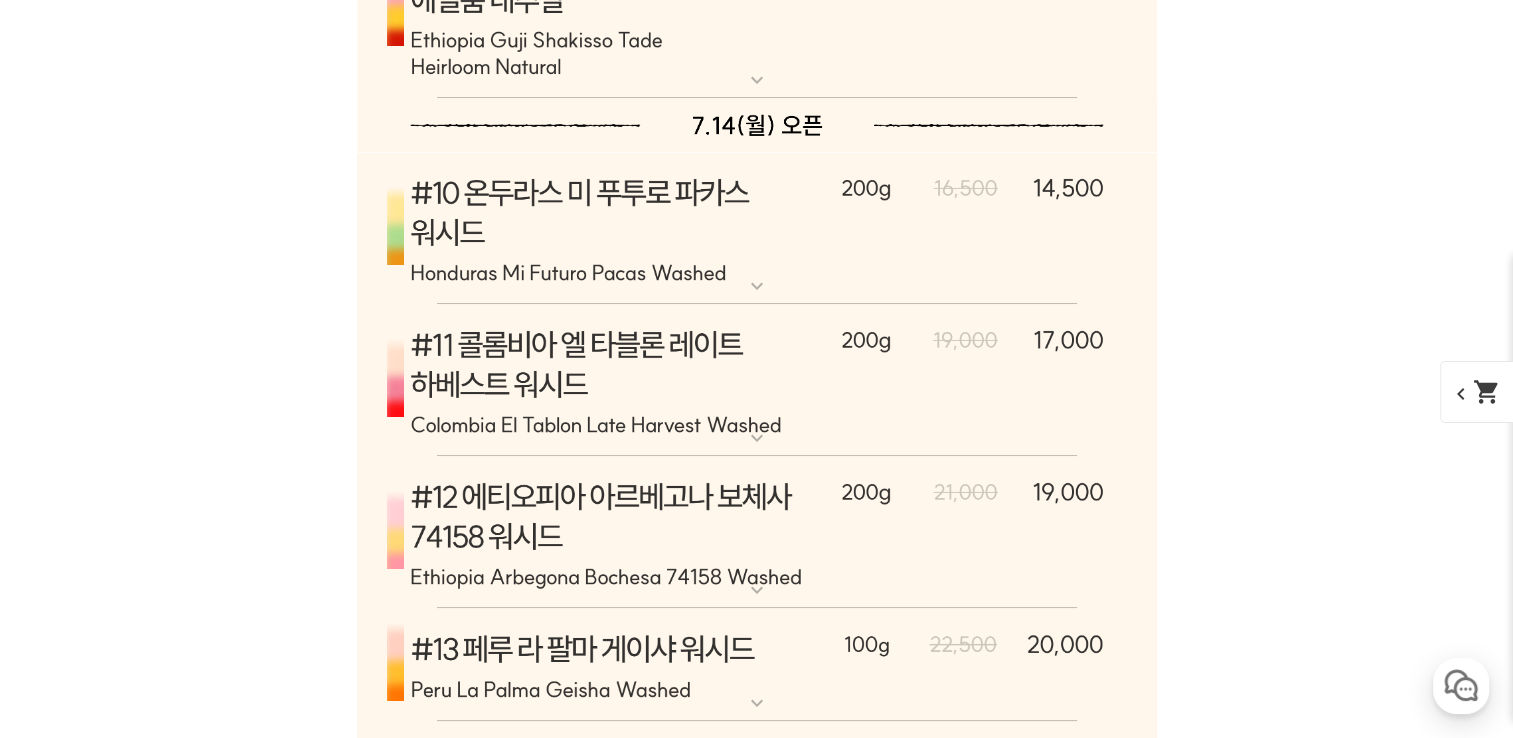 click at bounding box center [757, -566] 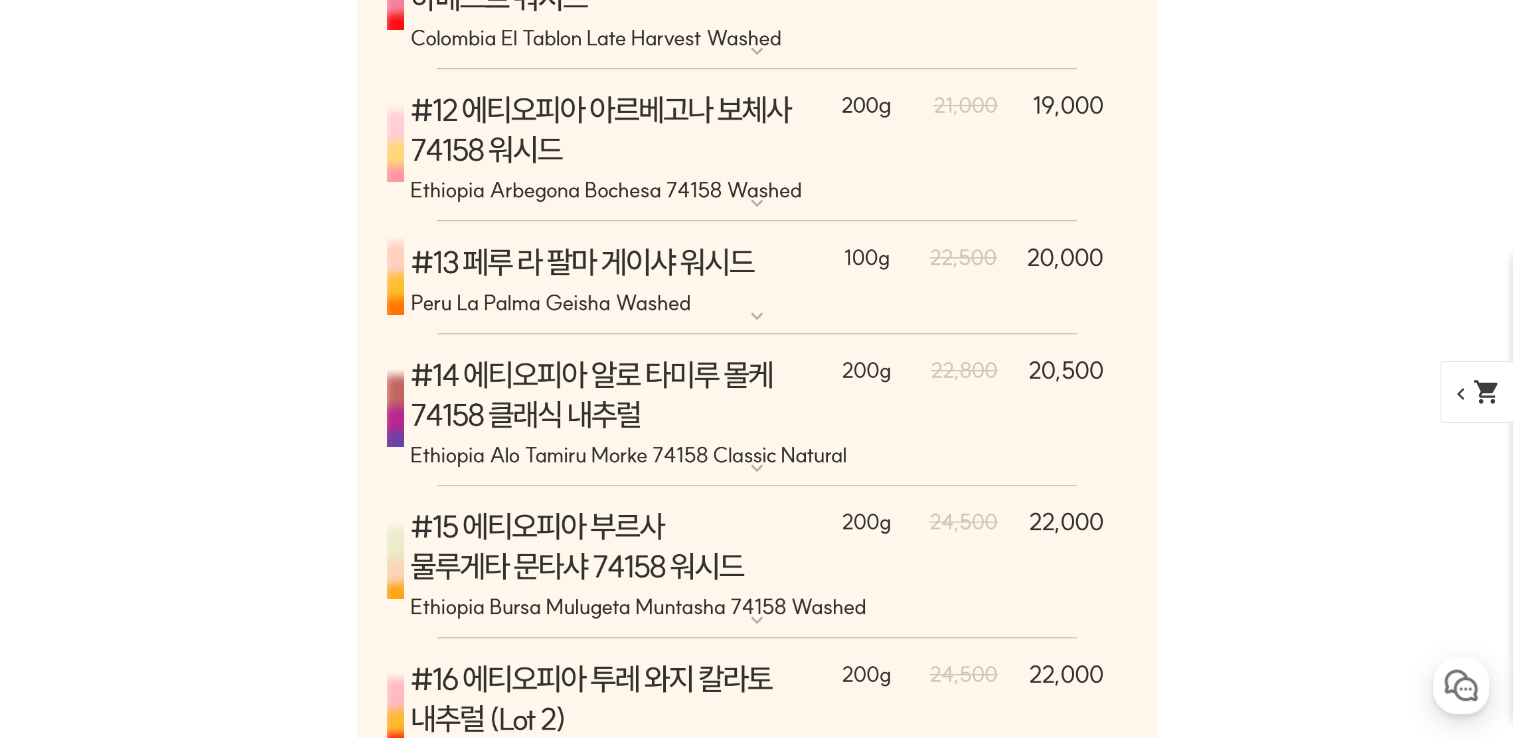 scroll, scrollTop: 16800, scrollLeft: 0, axis: vertical 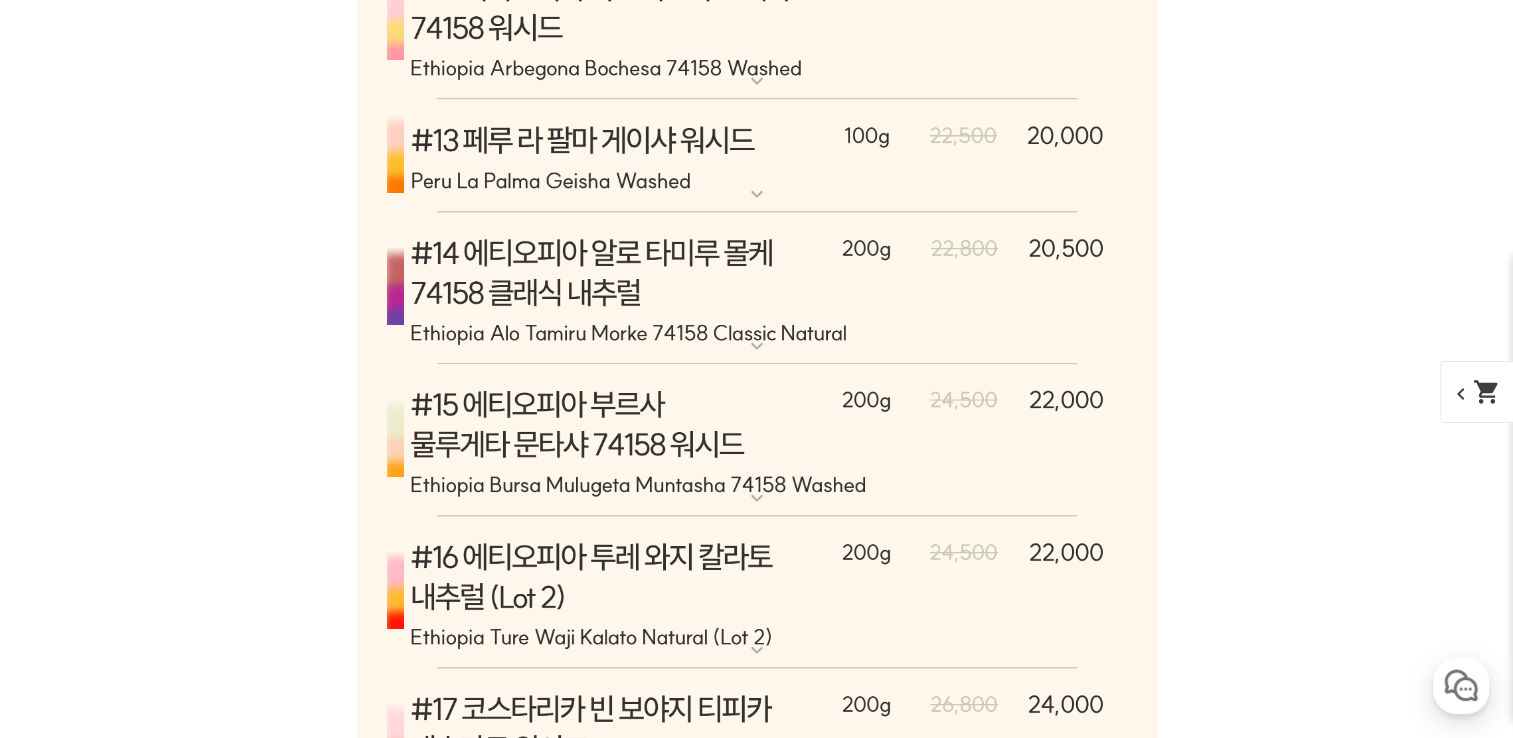 click at bounding box center (757, -499) 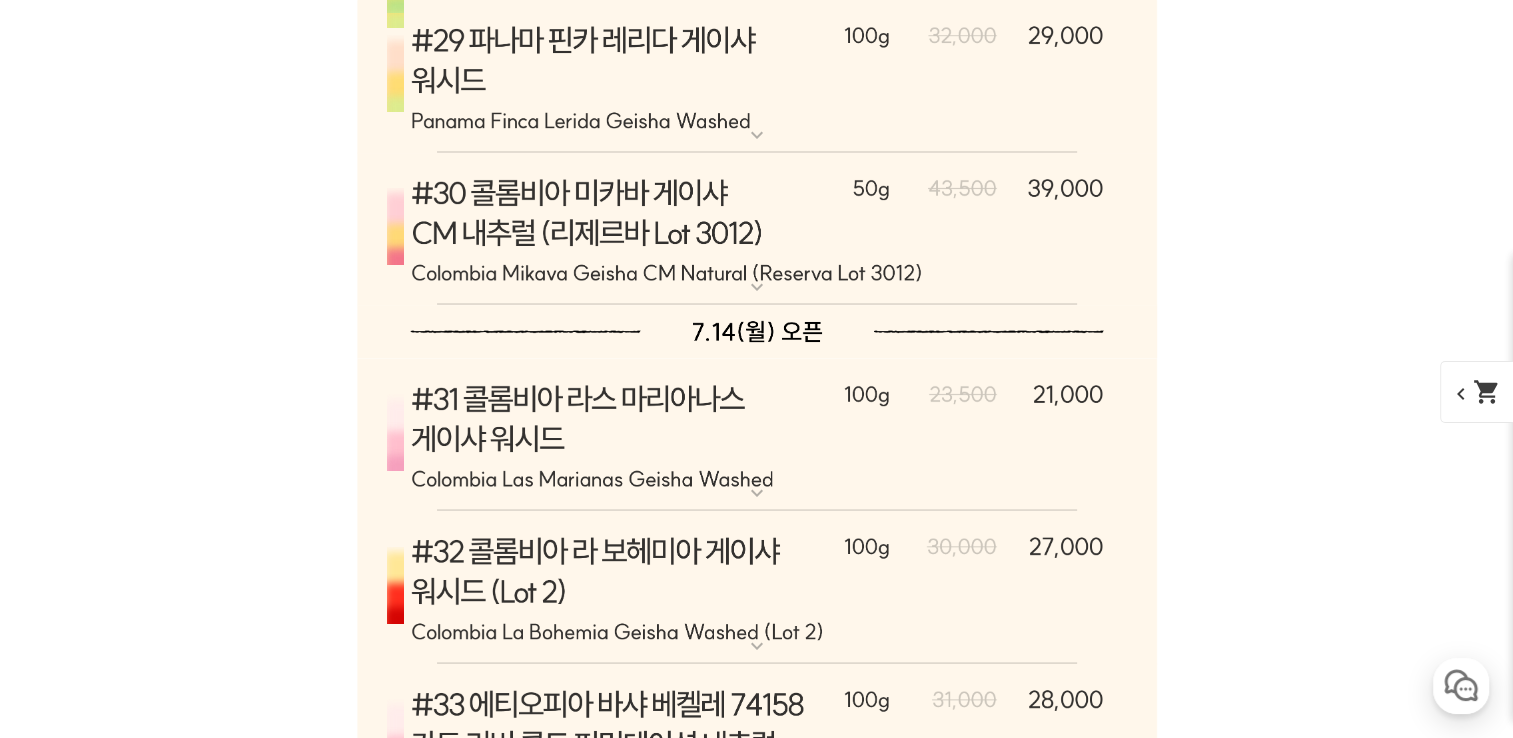 scroll, scrollTop: 19400, scrollLeft: 0, axis: vertical 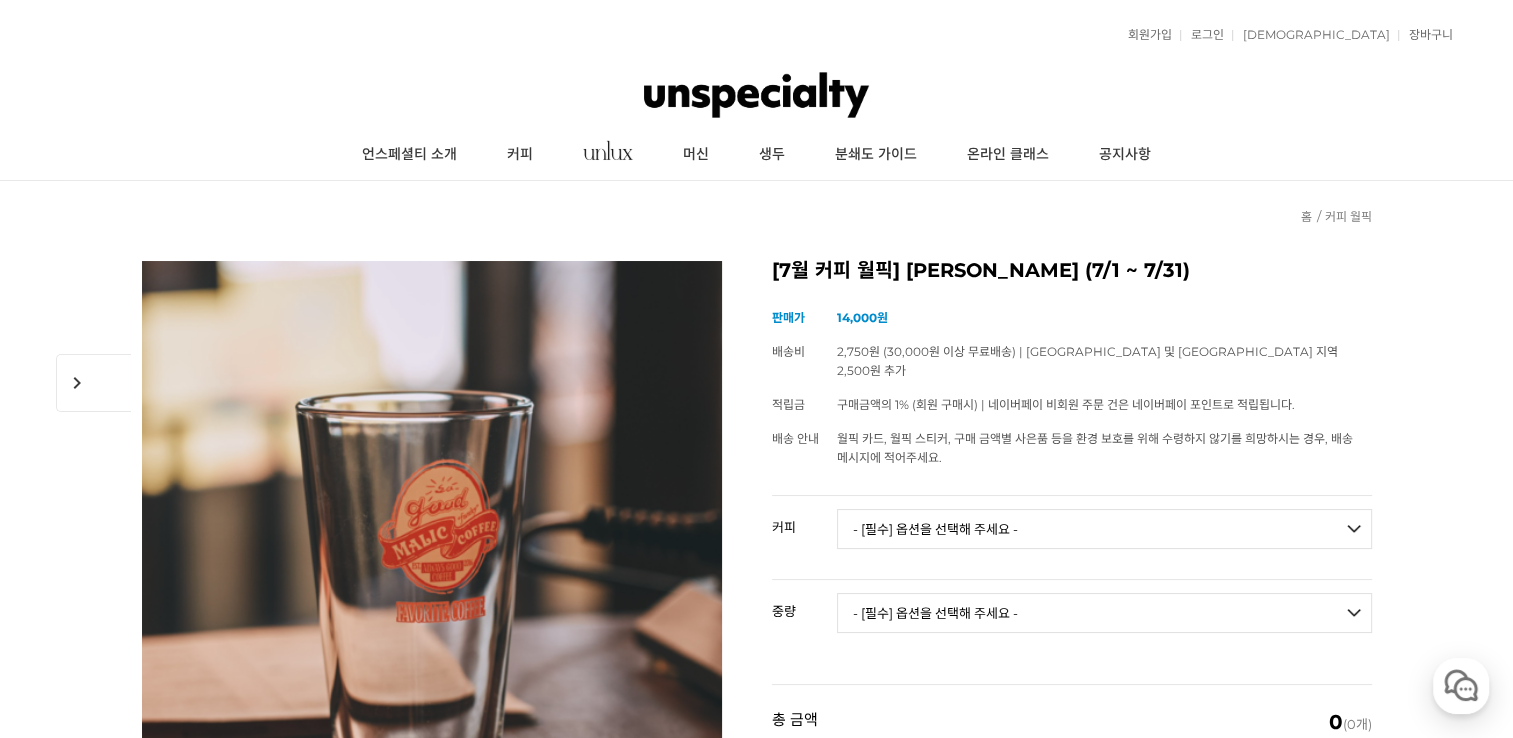 click at bounding box center [756, 95] 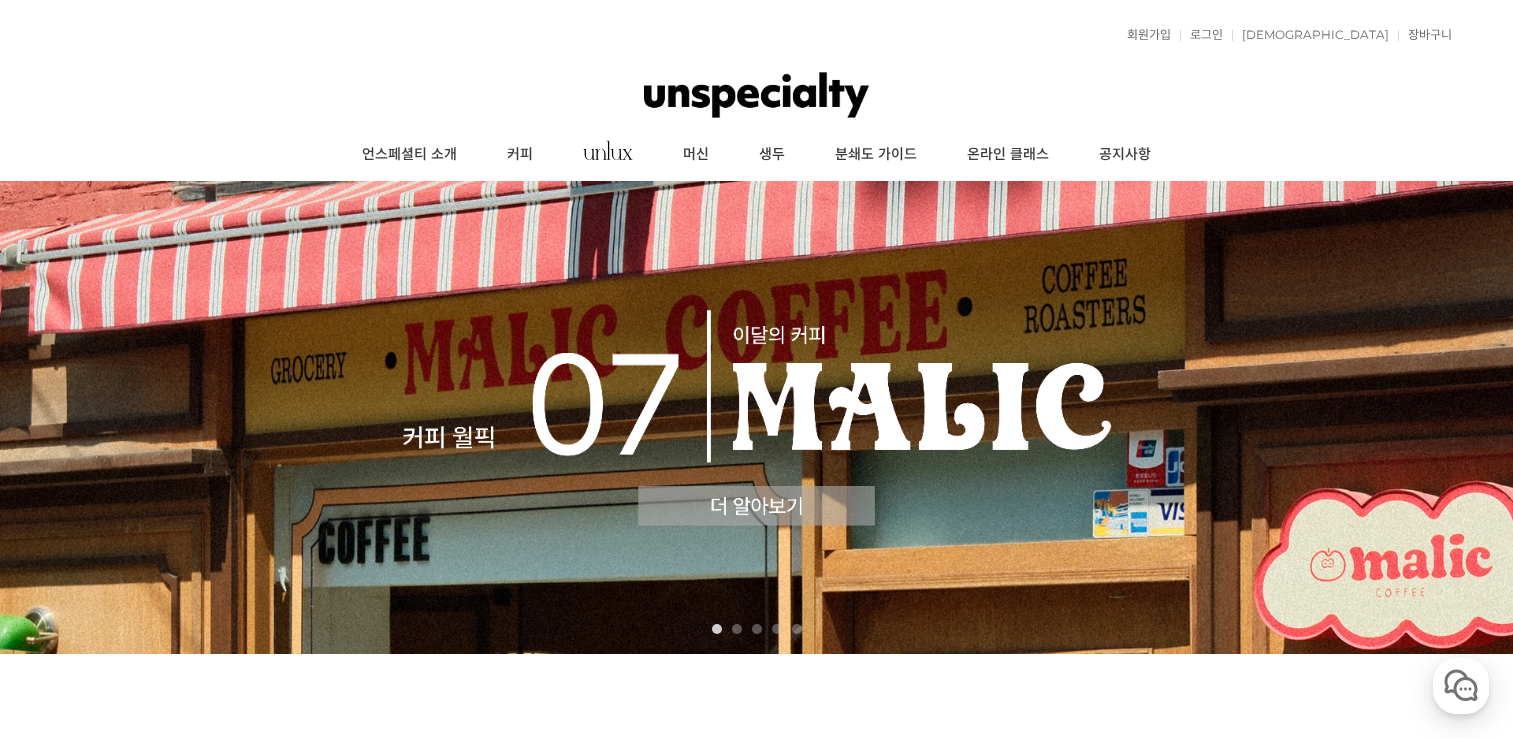 scroll, scrollTop: 0, scrollLeft: 0, axis: both 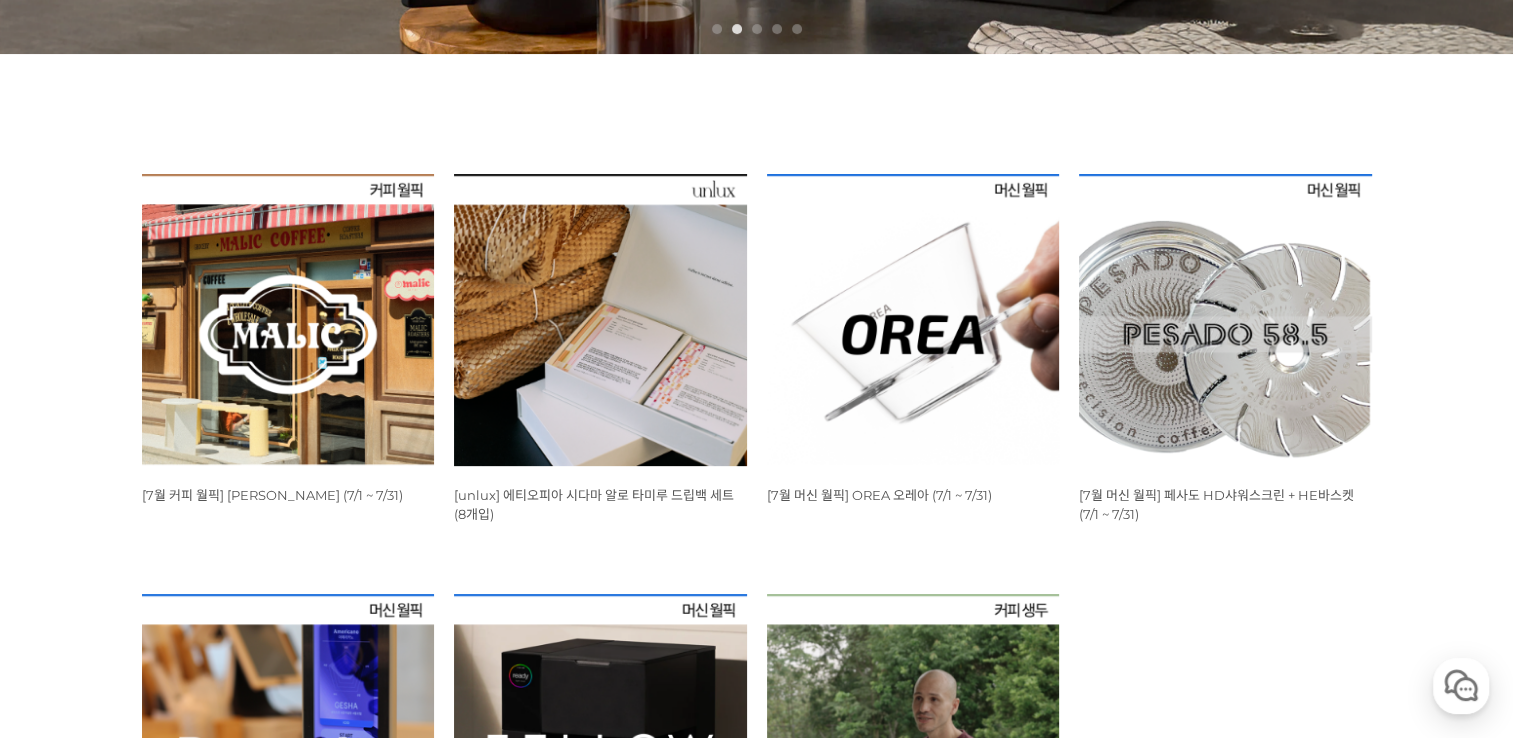 click on "뒤로가기
1 2 3 4 5
WISH
ADD
OPTION
상품명  :   [7월 커피 월픽] 말릭 커피 (7/1 ~ 7/31)
판매가  :   14,000원
WISH
ADD
OPTION
상품명  :   [unlux] 에티오피아 시다마 알로 타미루 드립백 세트 (8개입)
판매가  :   47,000원
WISH
ADD
OPTION
상품명  :   [7월 머신 월픽] OREA 오레아 (7/1 ~ 7/31)
판매가  :   26,910원
WISH
ADD
OPTION
상품명  :   [7월 머신 월픽] 페사도 HD샤워스크린 + HE바스켓 (7/1 ~ 7/31)
판매가  :   78,200원" at bounding box center (756, 288) 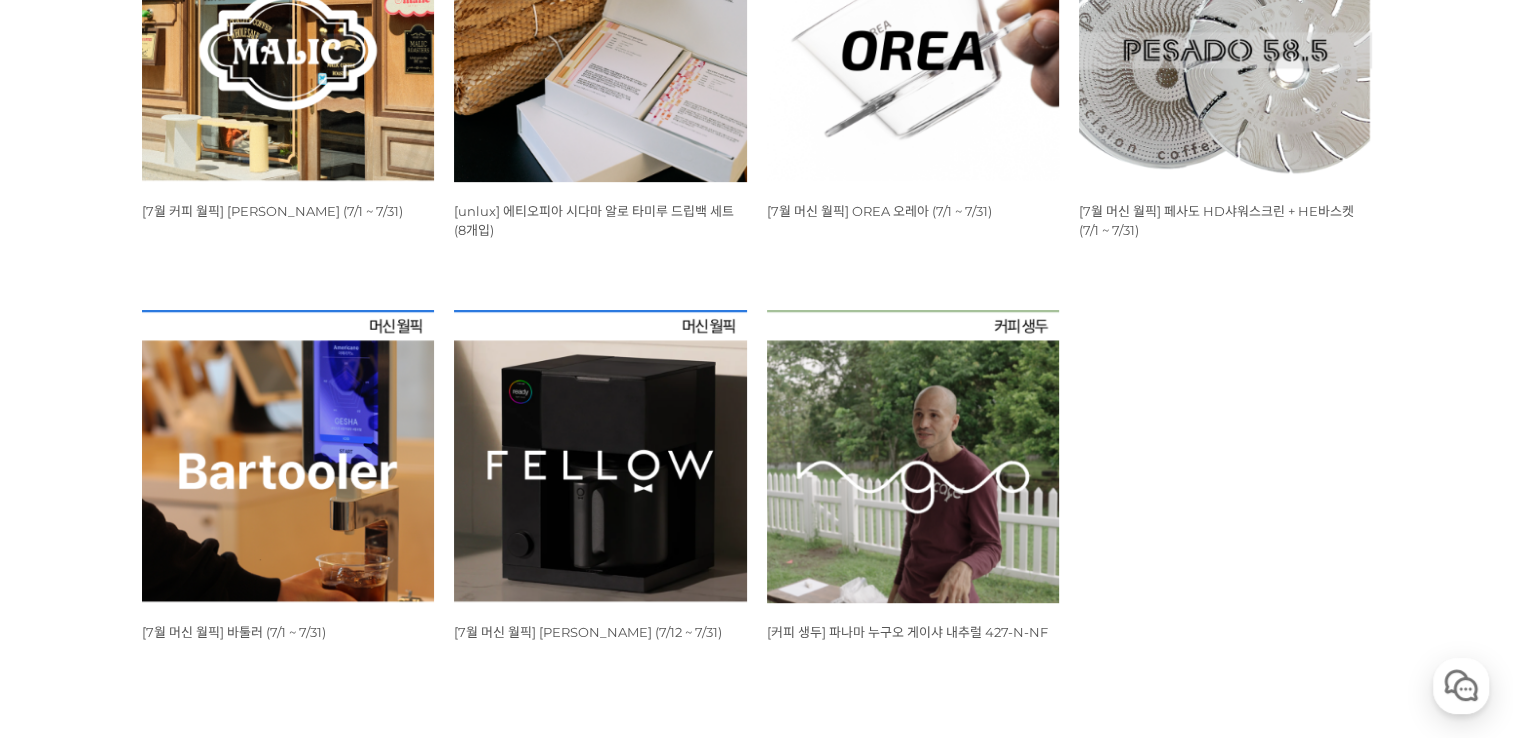 scroll, scrollTop: 1000, scrollLeft: 0, axis: vertical 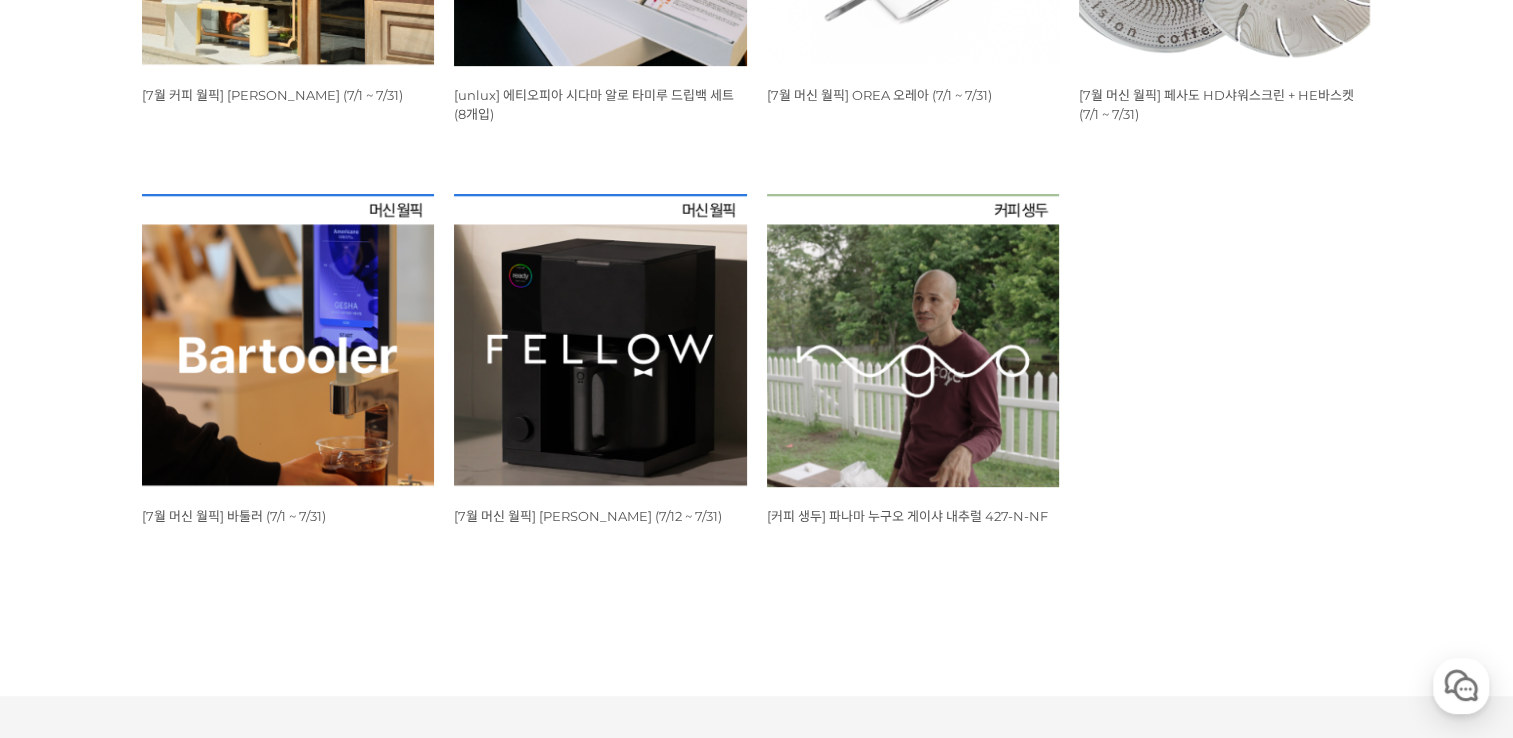 click at bounding box center [600, 340] 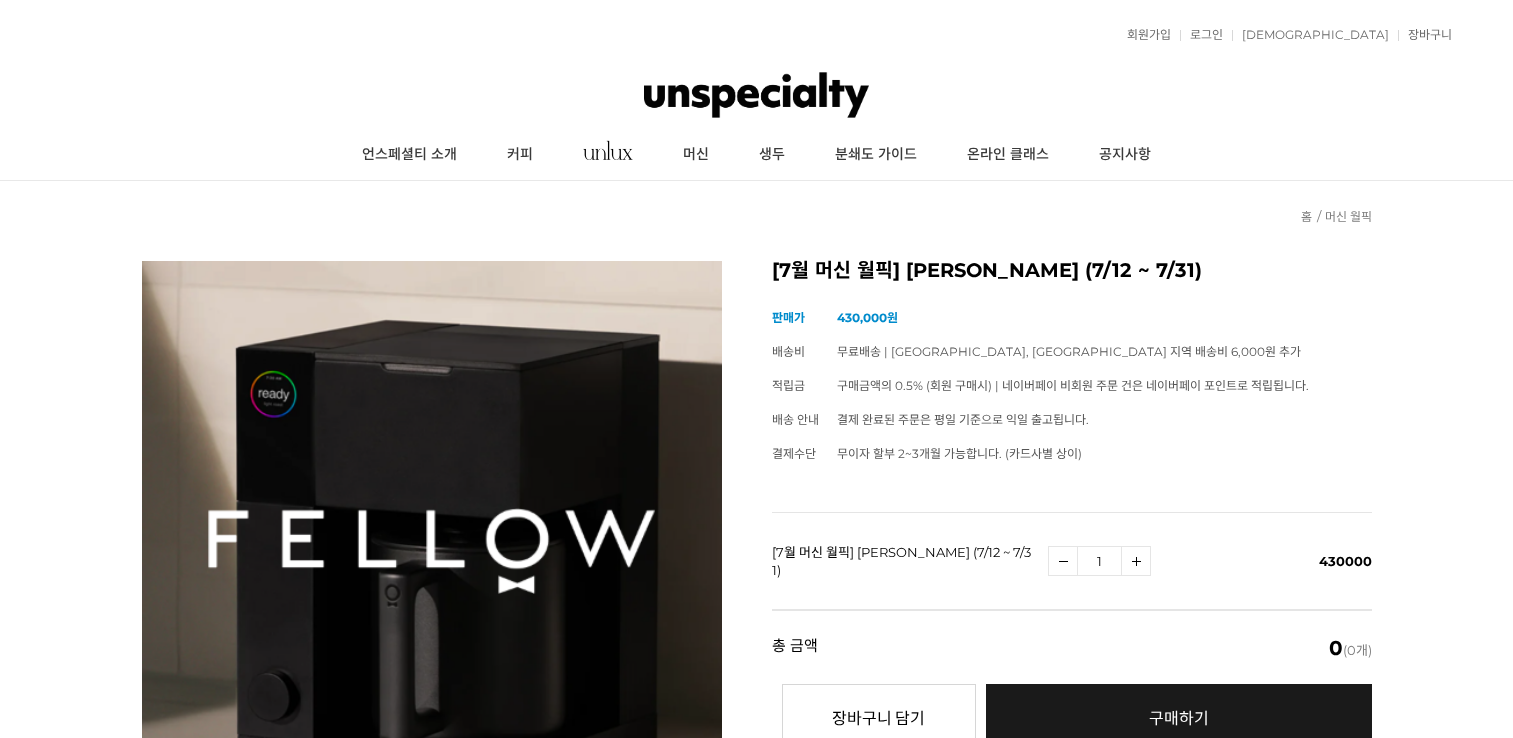 scroll, scrollTop: 0, scrollLeft: 0, axis: both 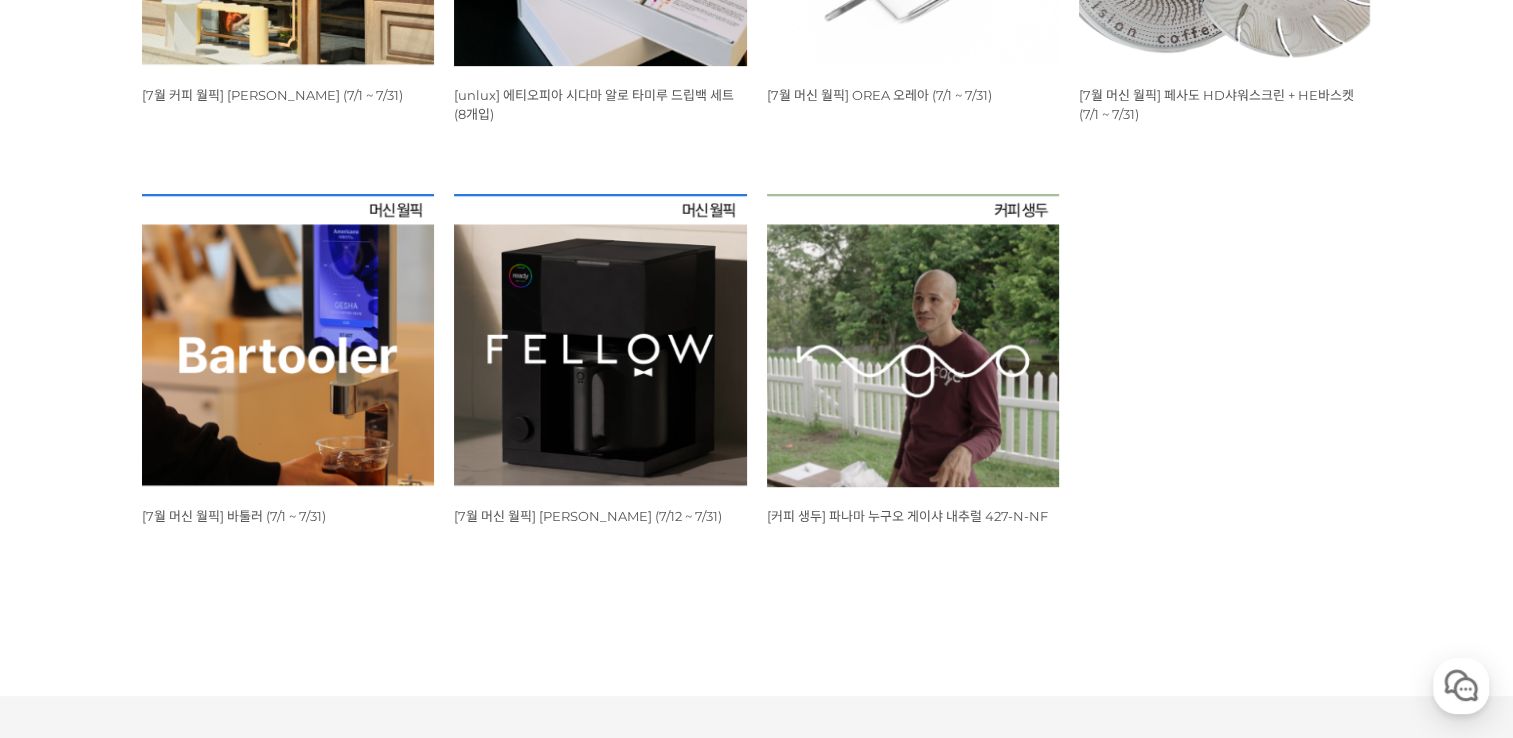 click at bounding box center [288, 340] 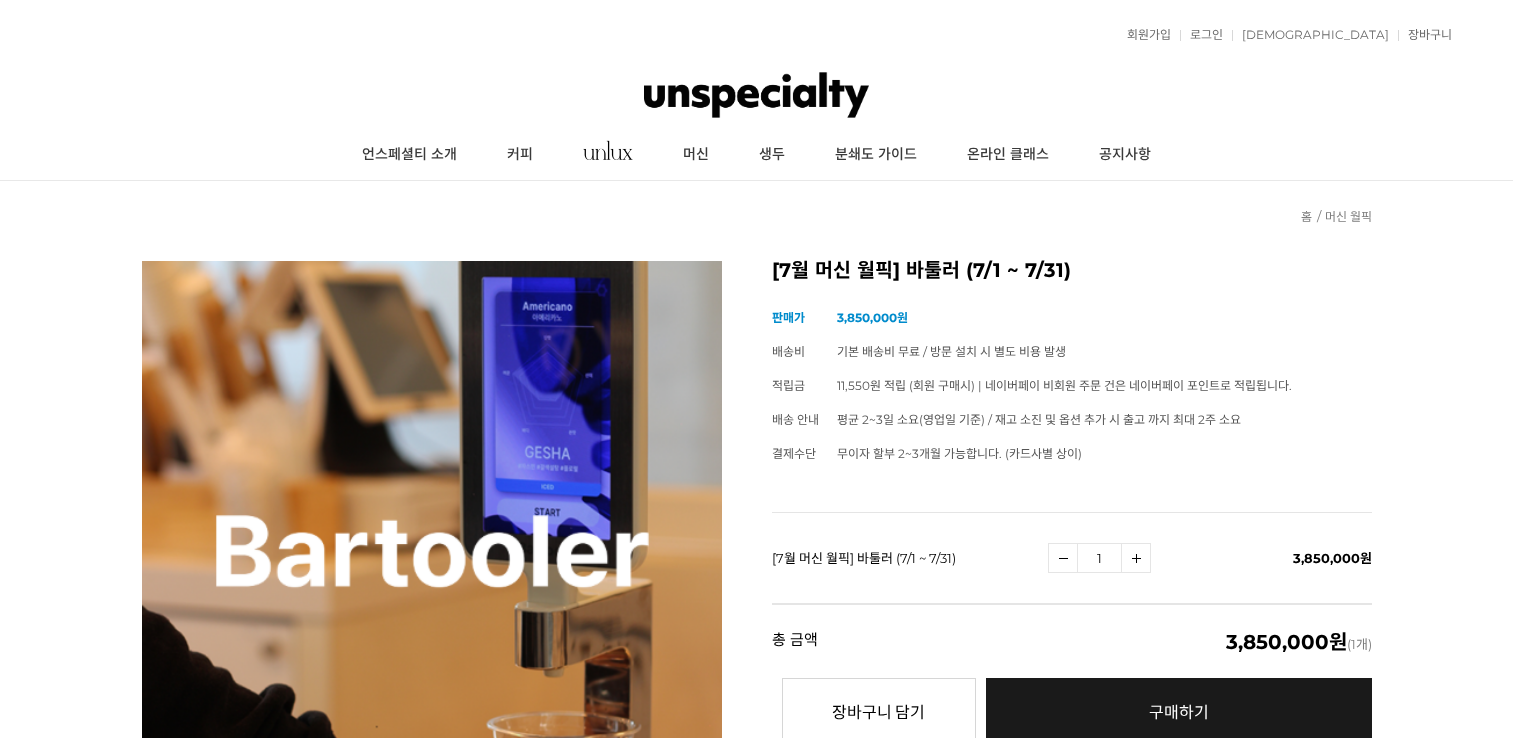 scroll, scrollTop: 0, scrollLeft: 0, axis: both 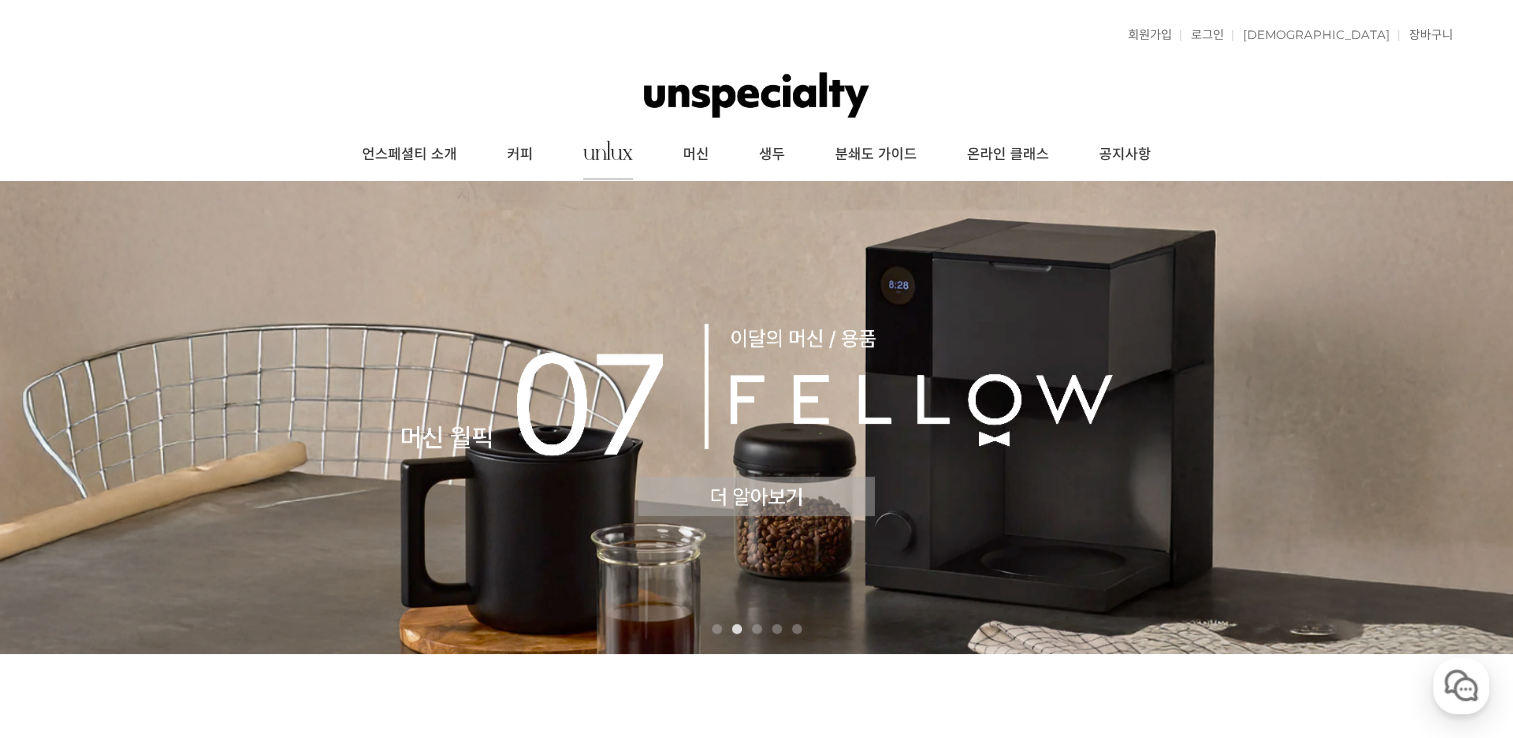 click at bounding box center [608, 150] 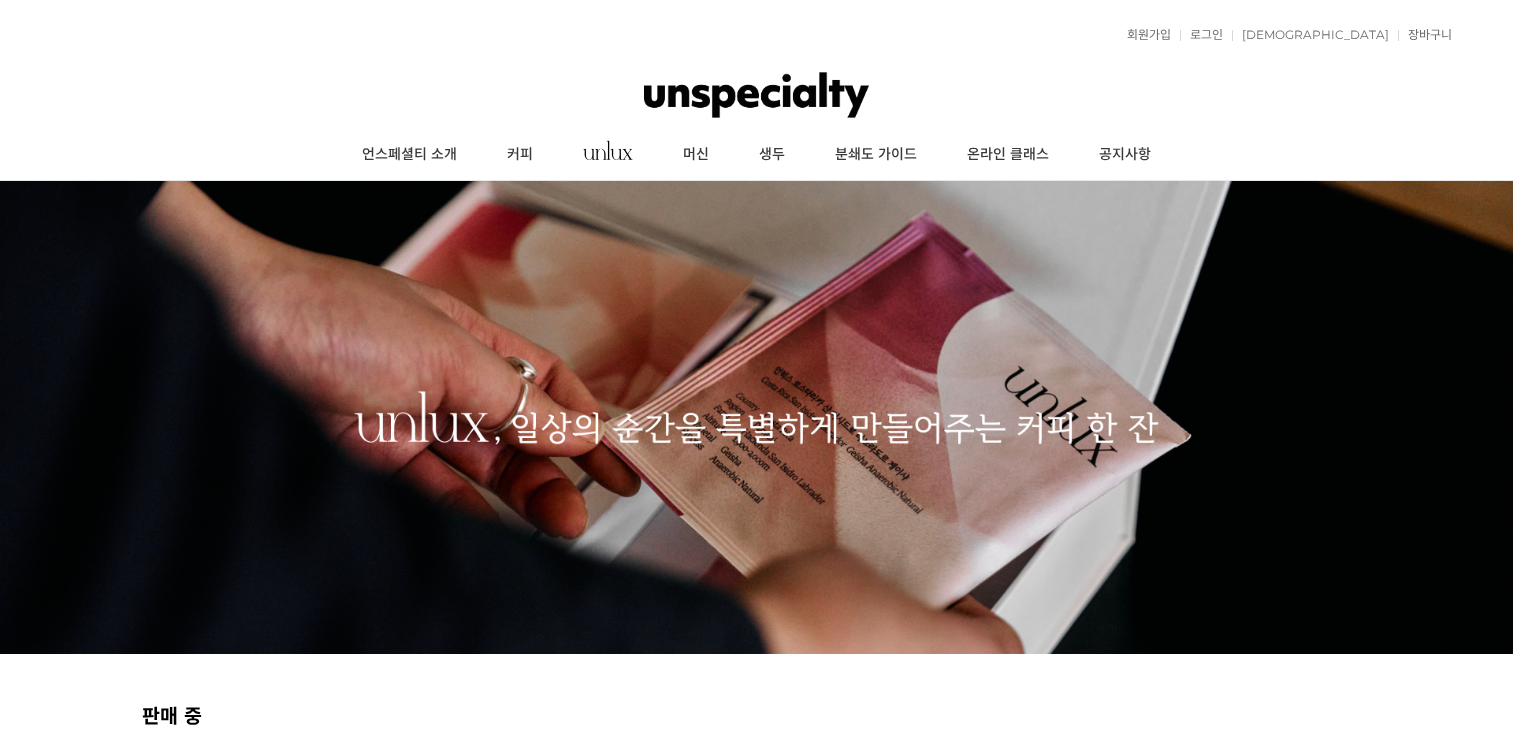 scroll, scrollTop: 0, scrollLeft: 0, axis: both 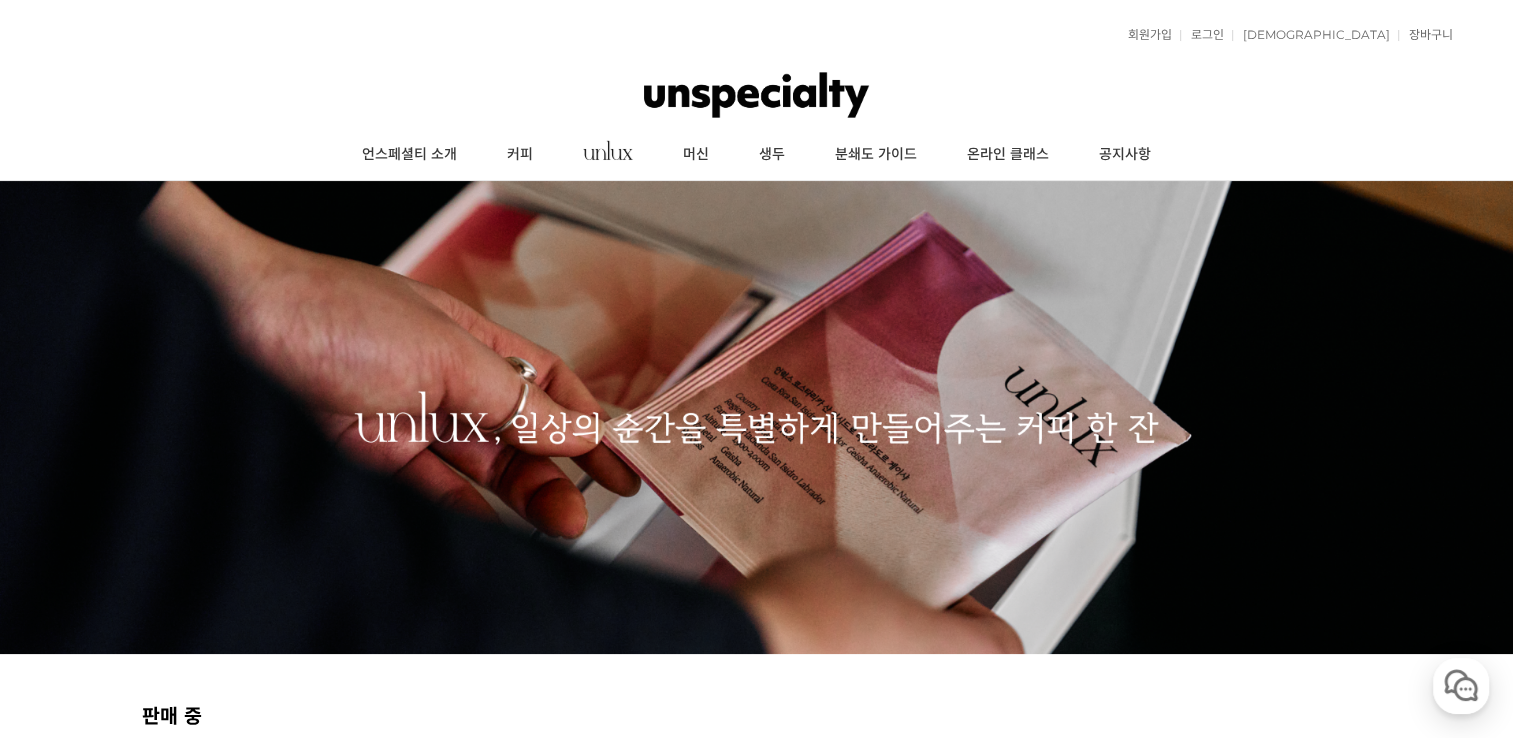 click at bounding box center (756, 95) 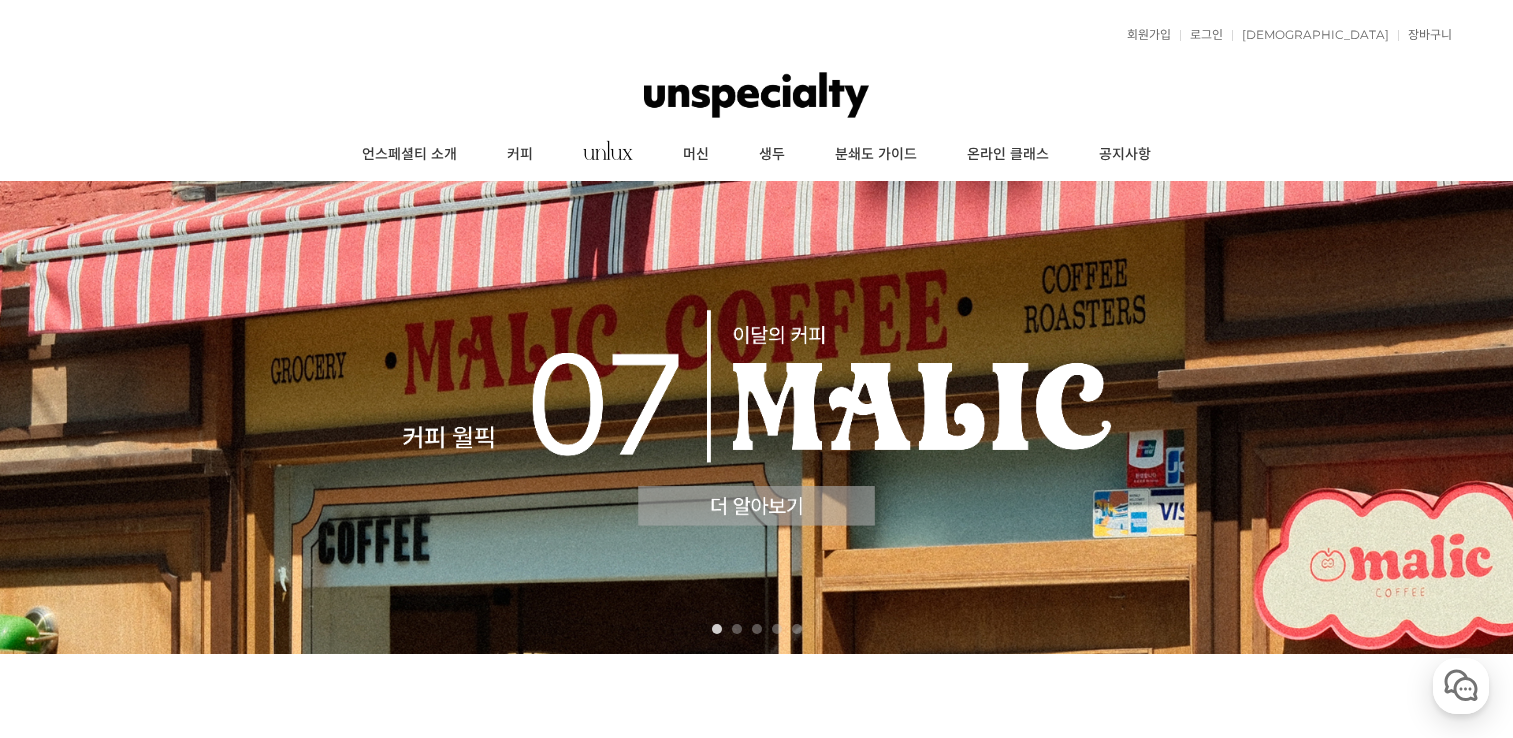scroll, scrollTop: 0, scrollLeft: 0, axis: both 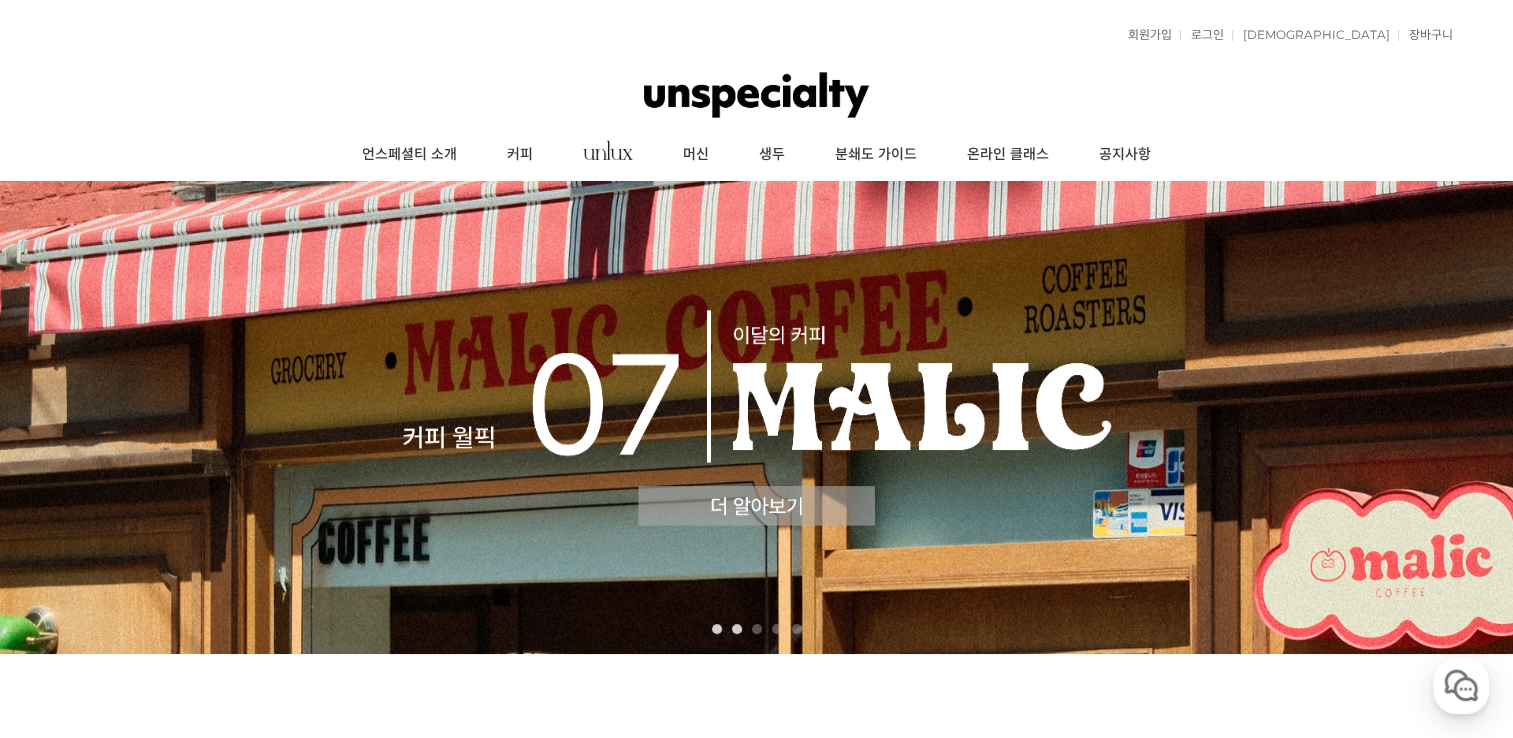 click on "2" at bounding box center (737, 629) 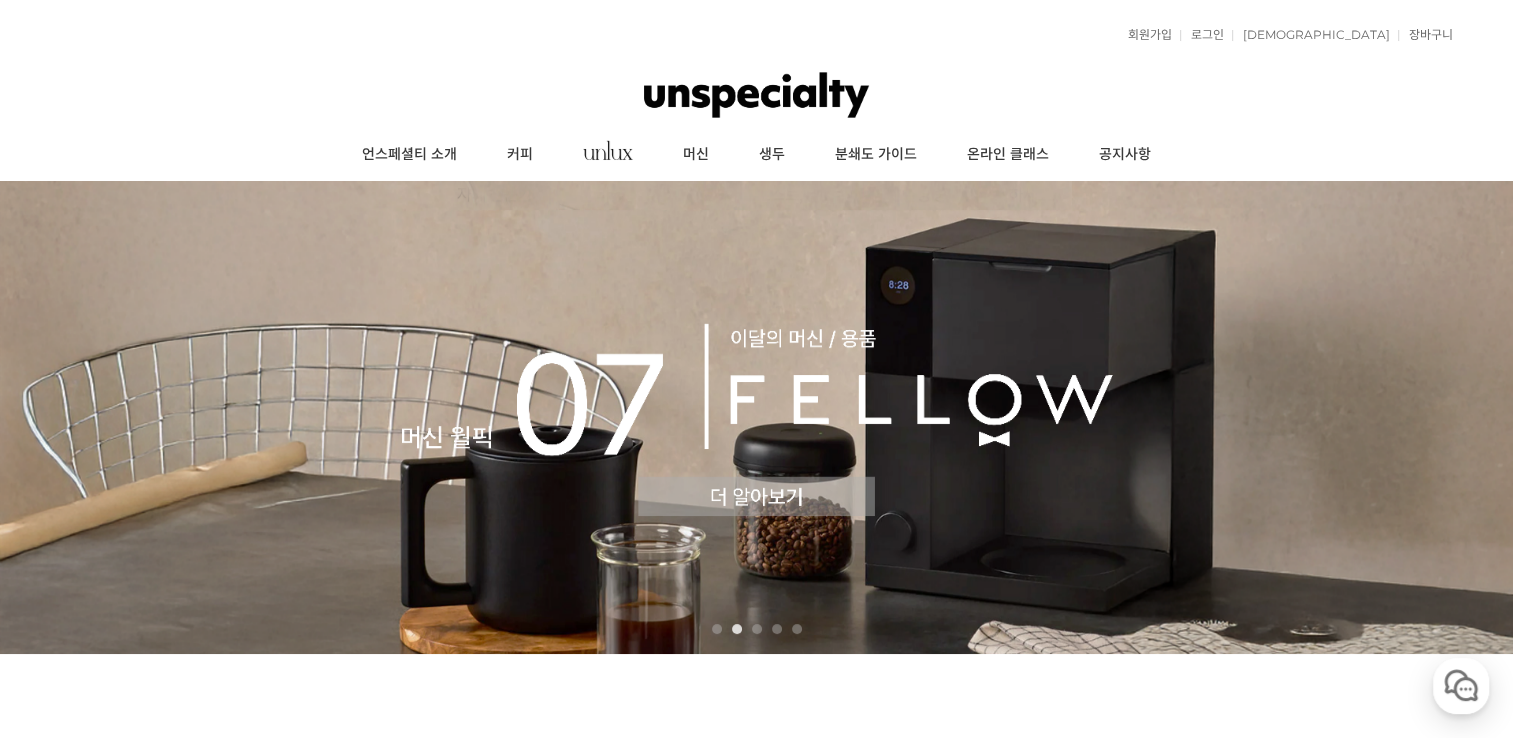 click at bounding box center [756, 417] 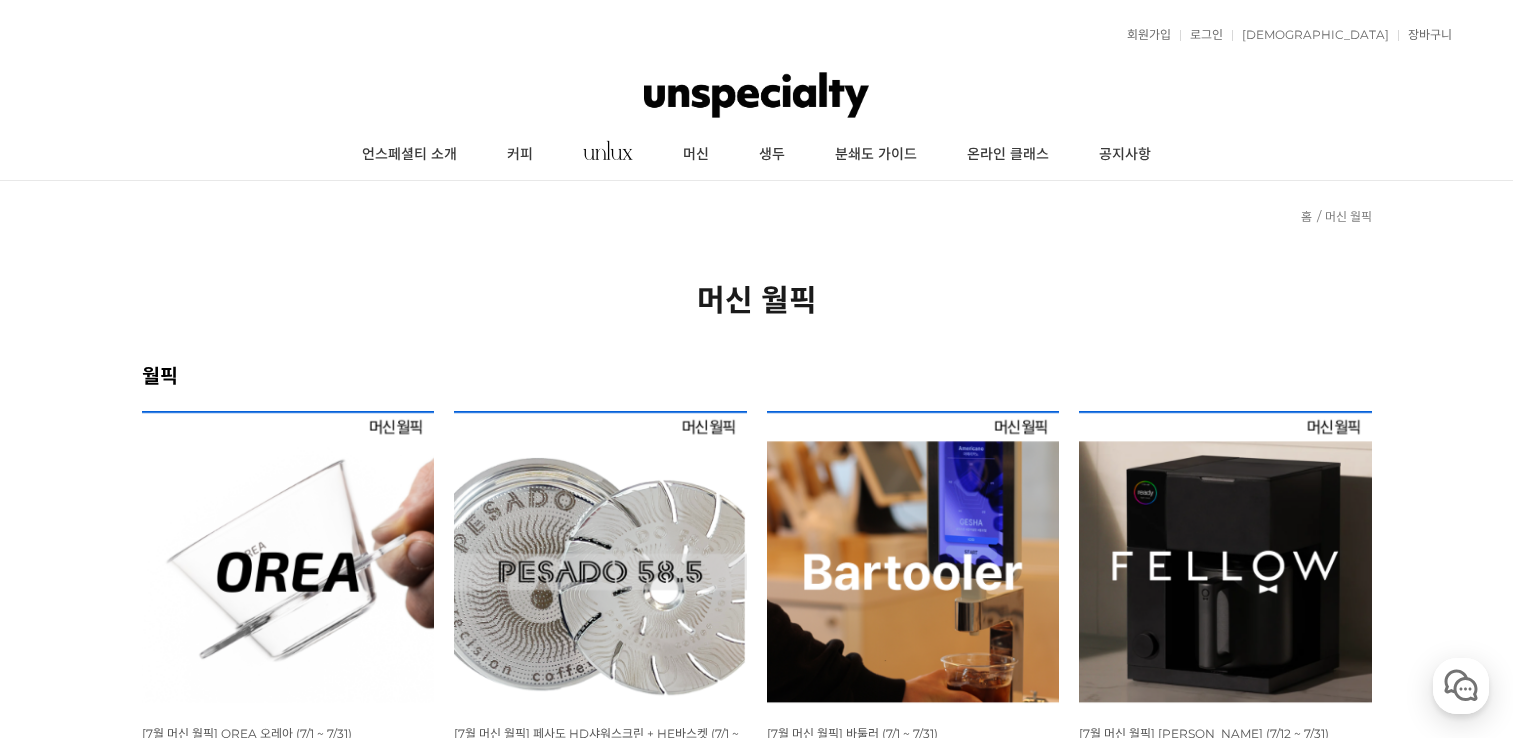 scroll, scrollTop: 0, scrollLeft: 0, axis: both 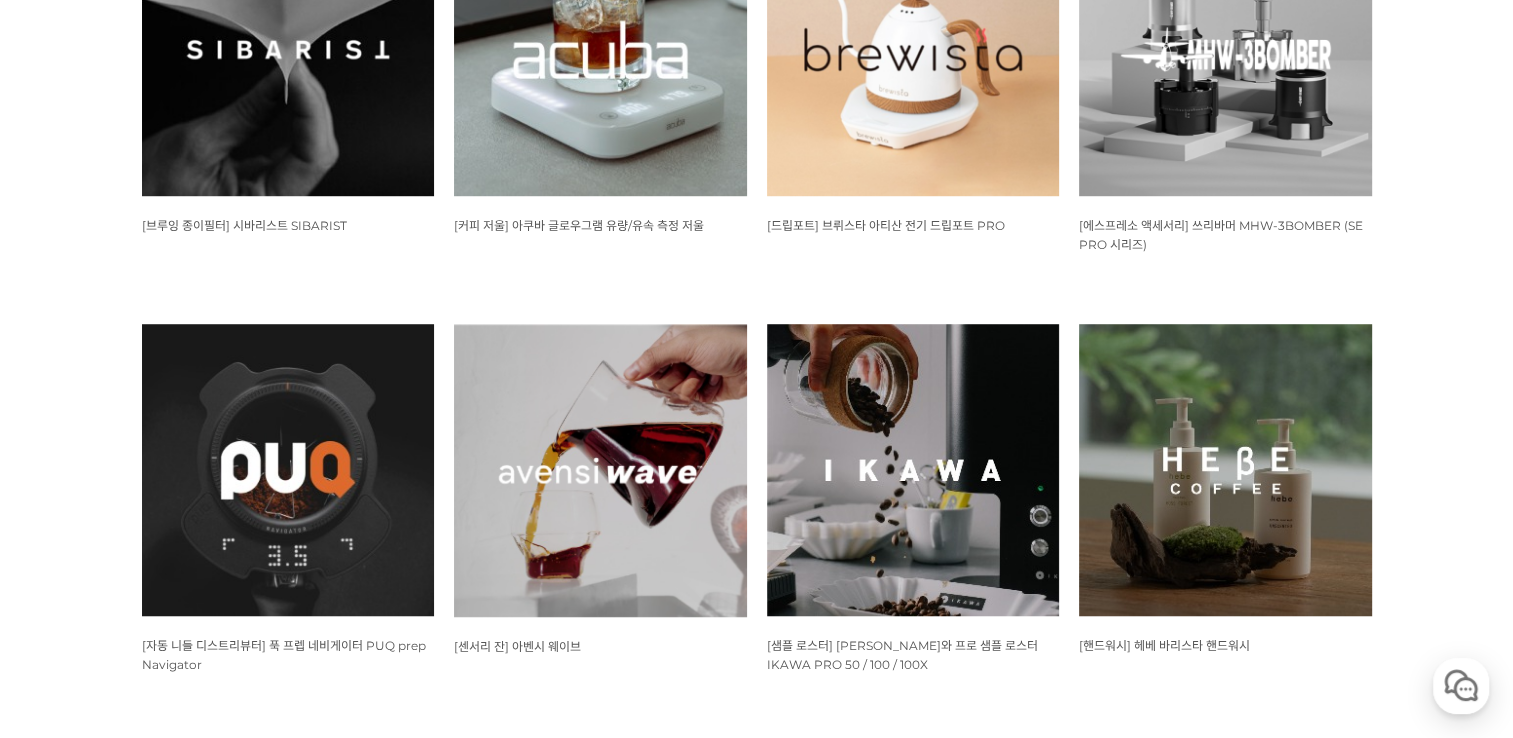 click at bounding box center (913, 49) 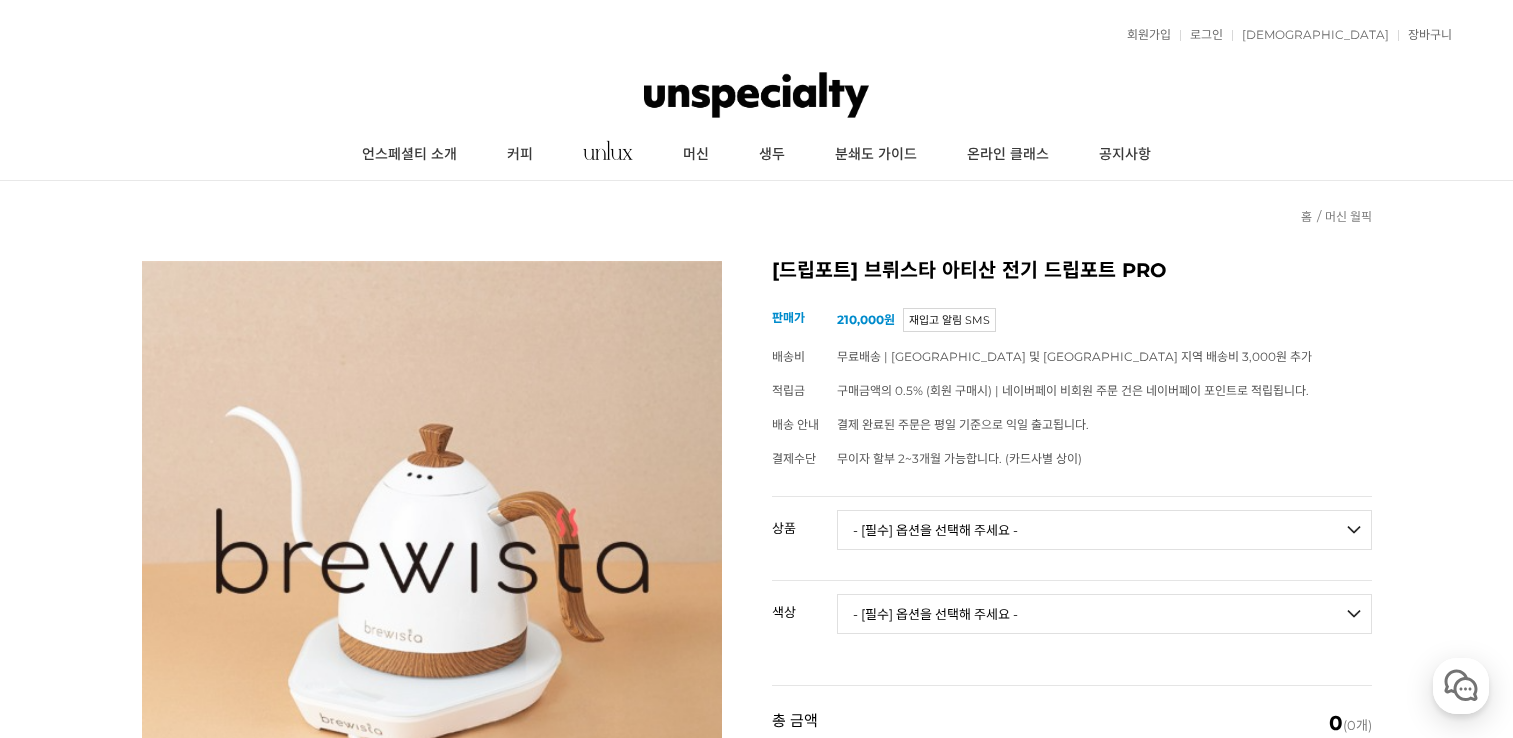 scroll, scrollTop: 0, scrollLeft: 0, axis: both 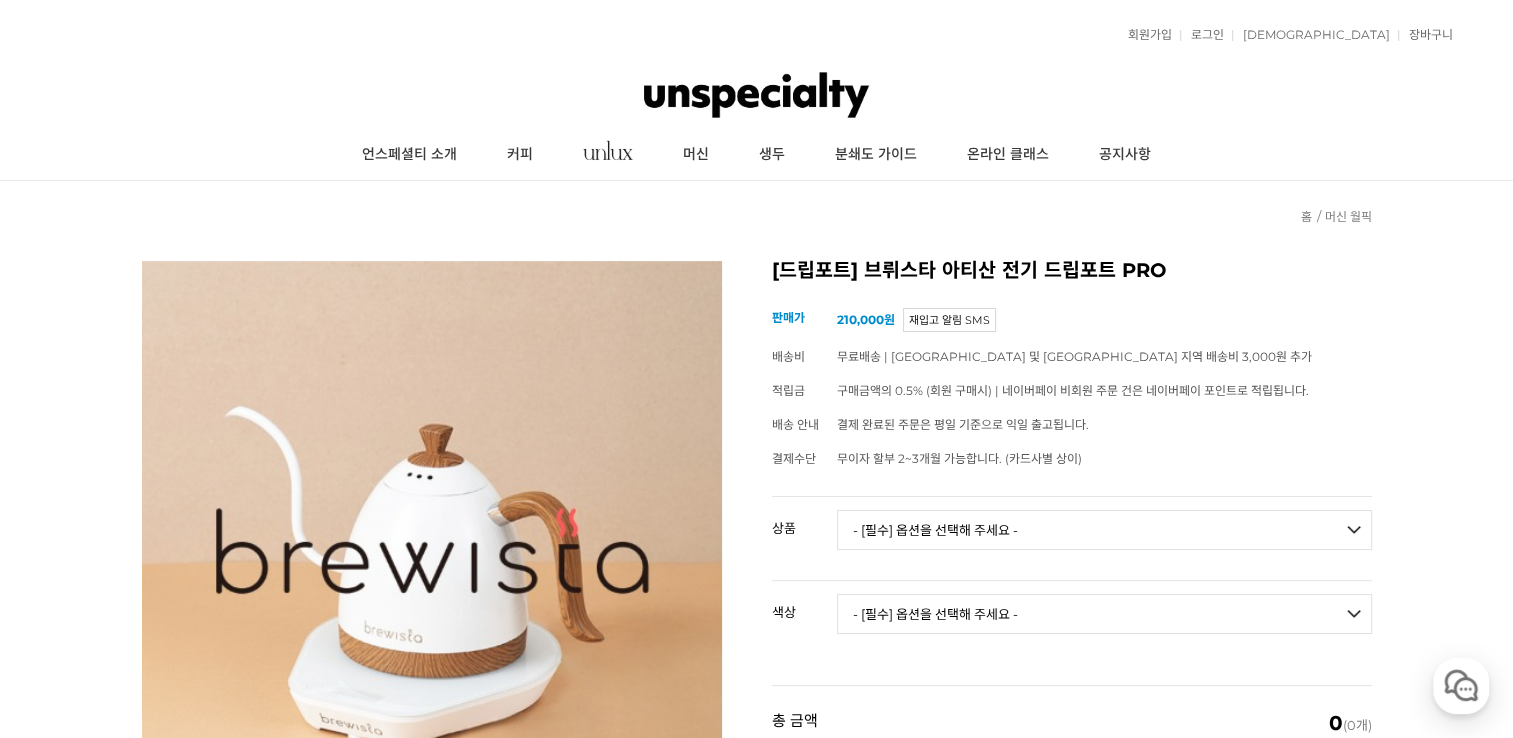 drag, startPoint x: 893, startPoint y: 546, endPoint x: 897, endPoint y: 530, distance: 16.492422 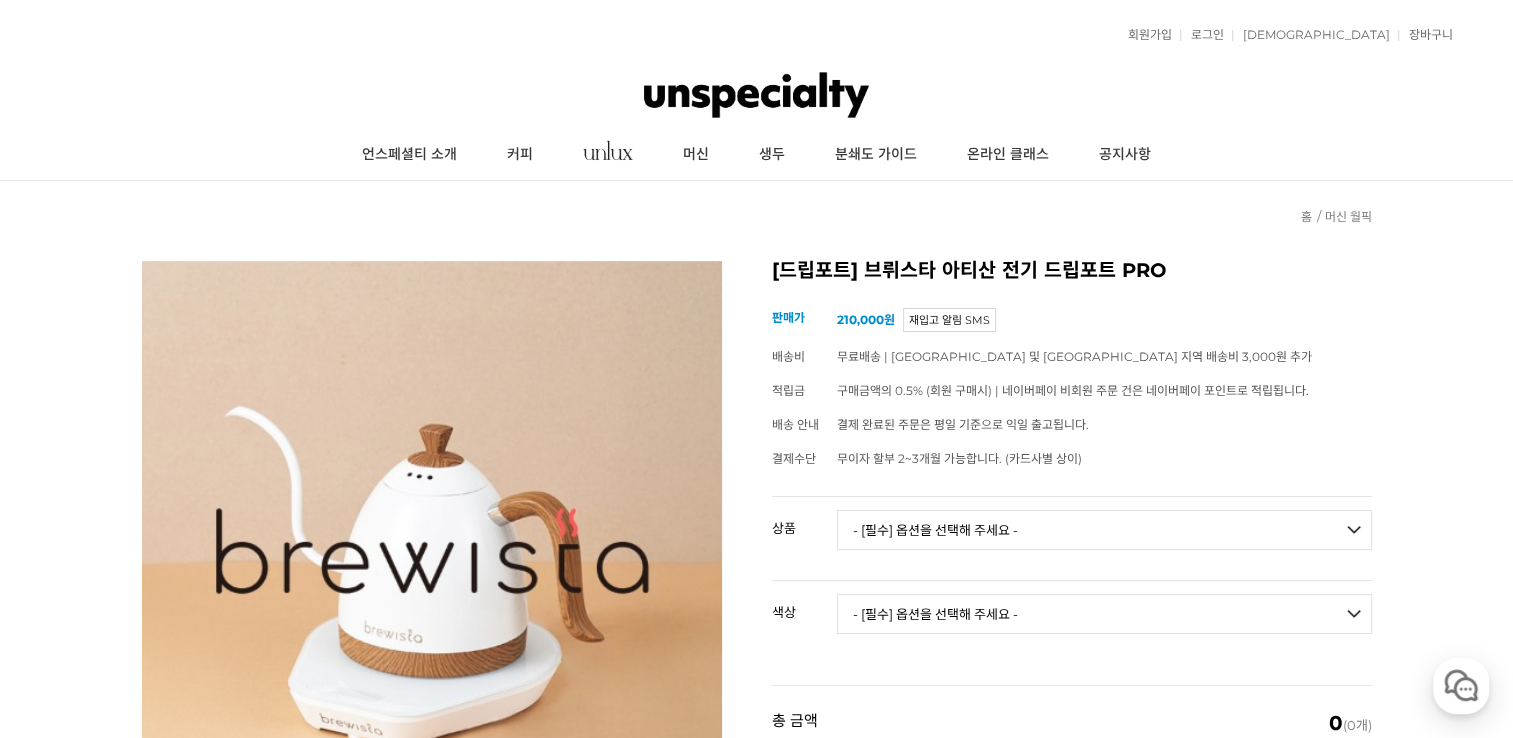 select on "브뤼스타 아티산 전기 드립포트 PRO 600mL" 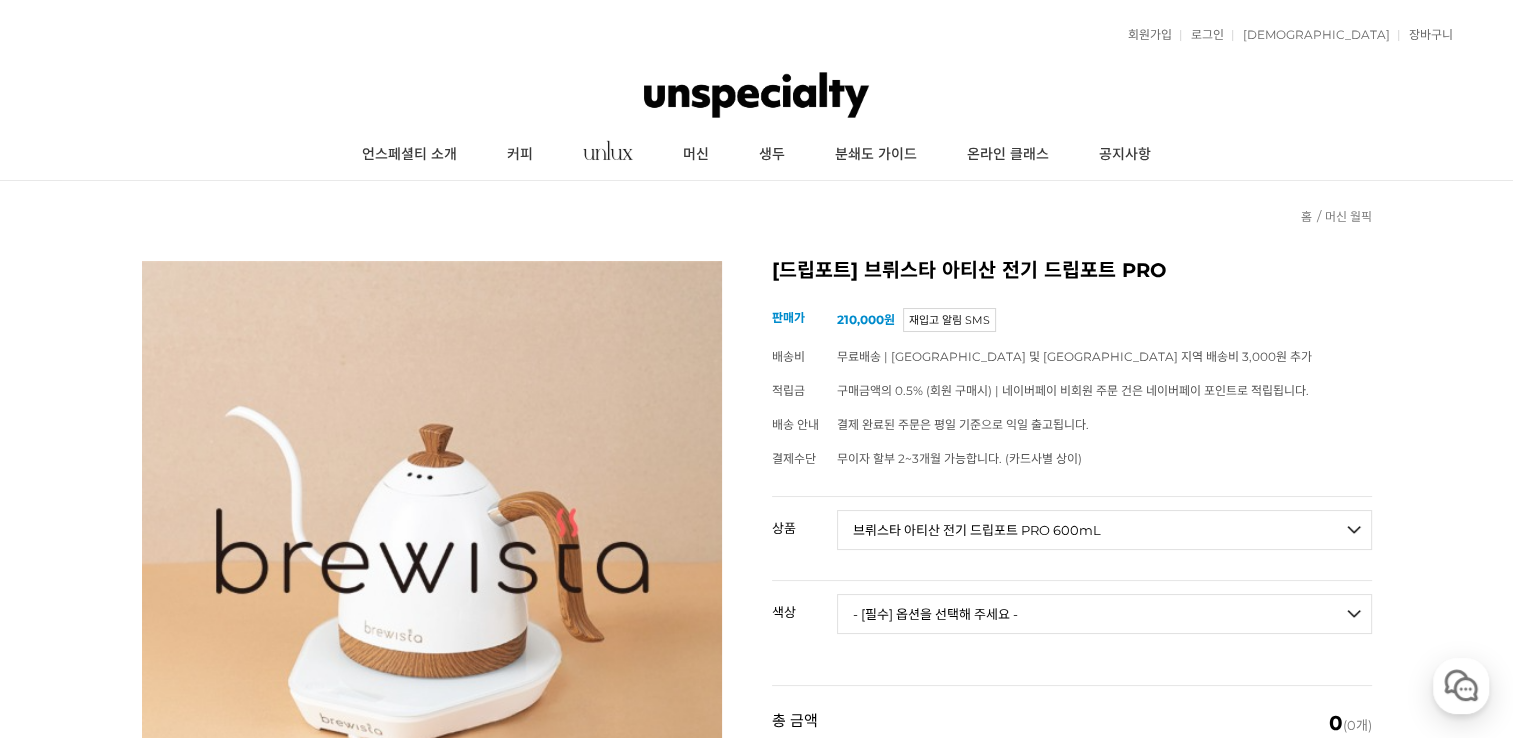 click on "- [필수] 옵션을 선택해 주세요 - ------------------- 브뤼스타 아티산 전기 드립포트 PRO 600mL 브뤼스타 아티산 전기 드립포트 PRO 1L" at bounding box center [1104, 530] 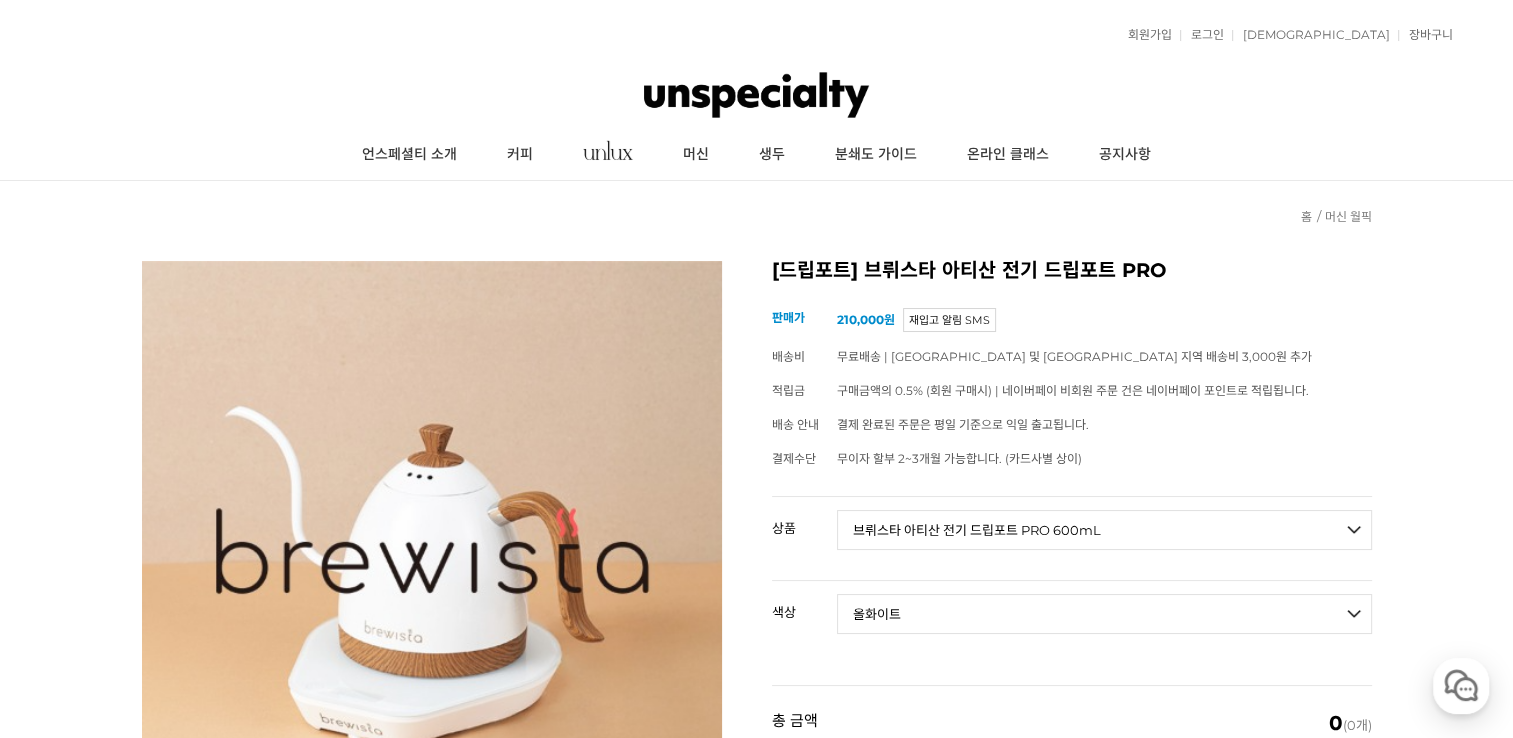 click on "- [필수] 옵션을 선택해 주세요 - ------------------- 모던화이트 [품절] 시크블랙 [품절] 실버그레이 올블랙 올화이트 네덜란드오렌지 브라질옐로우 아쿠아" at bounding box center (1104, 614) 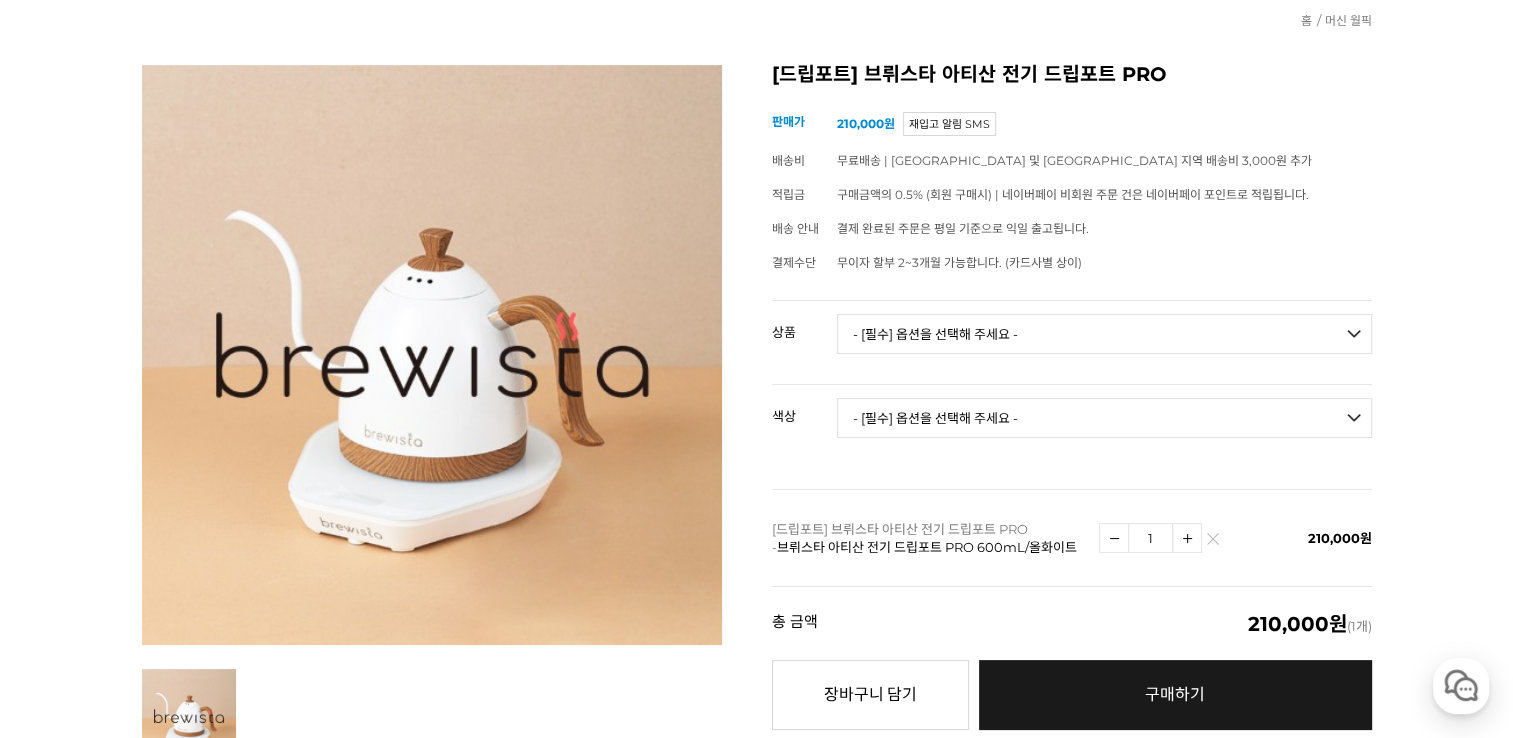 scroll, scrollTop: 300, scrollLeft: 0, axis: vertical 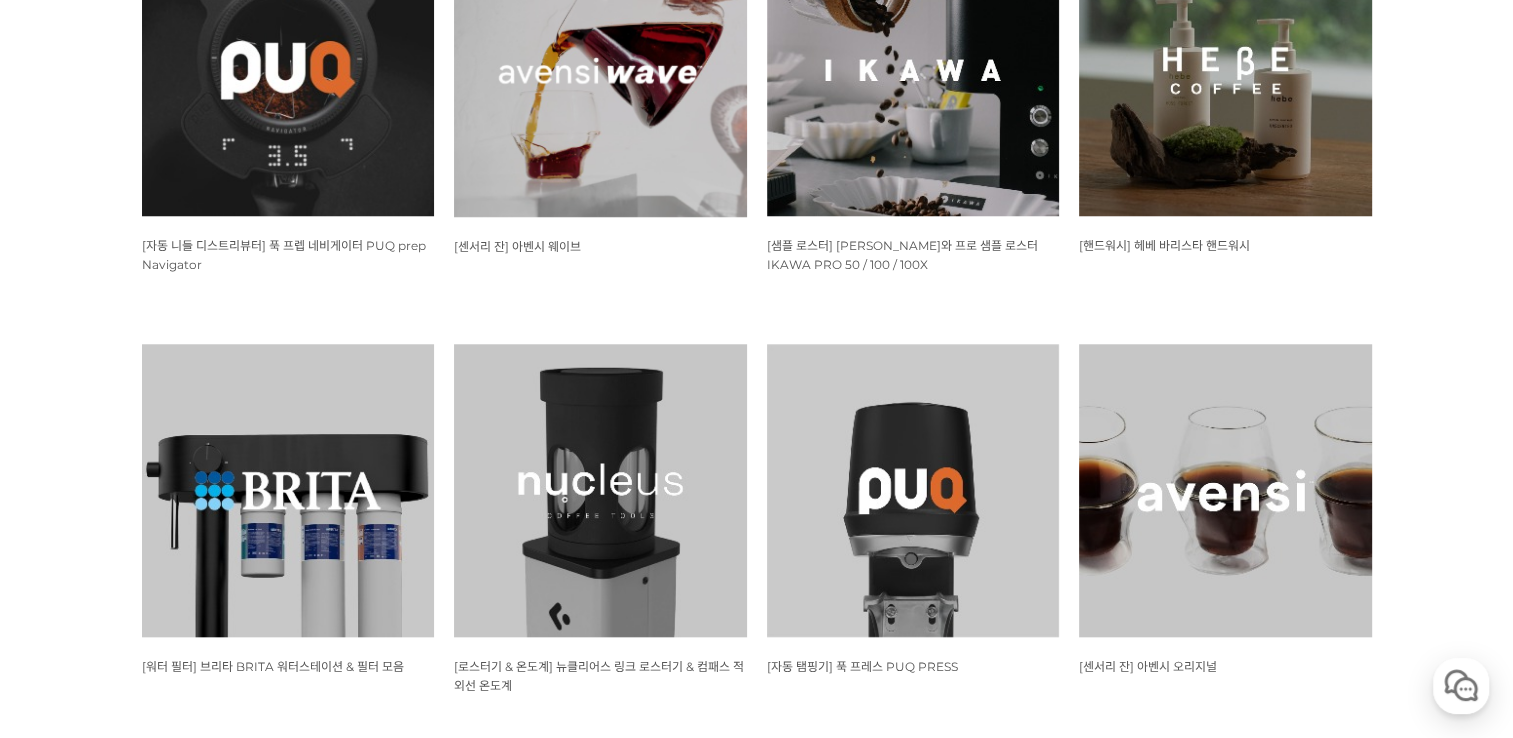 click on "뒤로가기
현재 위치
홈
머신 월픽
머신 월픽
월픽
WISH
ADD
OPTION
상품명  :   [7월 머신 월픽] OREA 오레아 (7/1 ~ 7/31)
판매가  :   26,910원
WISH
ADD
OPTION
상품명  :   [7월 머신 월픽] 페사도 HD샤워스크린 + HE바스켓 (7/1 ~ 7/31)
판매가  :   78,200원
WISH
ADD
OPTION
상품명  :   [7월 머신 월픽] 바툴러 (7/1 ~ 7/31)
판매가  :   3,850,000원
WISH
ADD" at bounding box center (756, 2393) 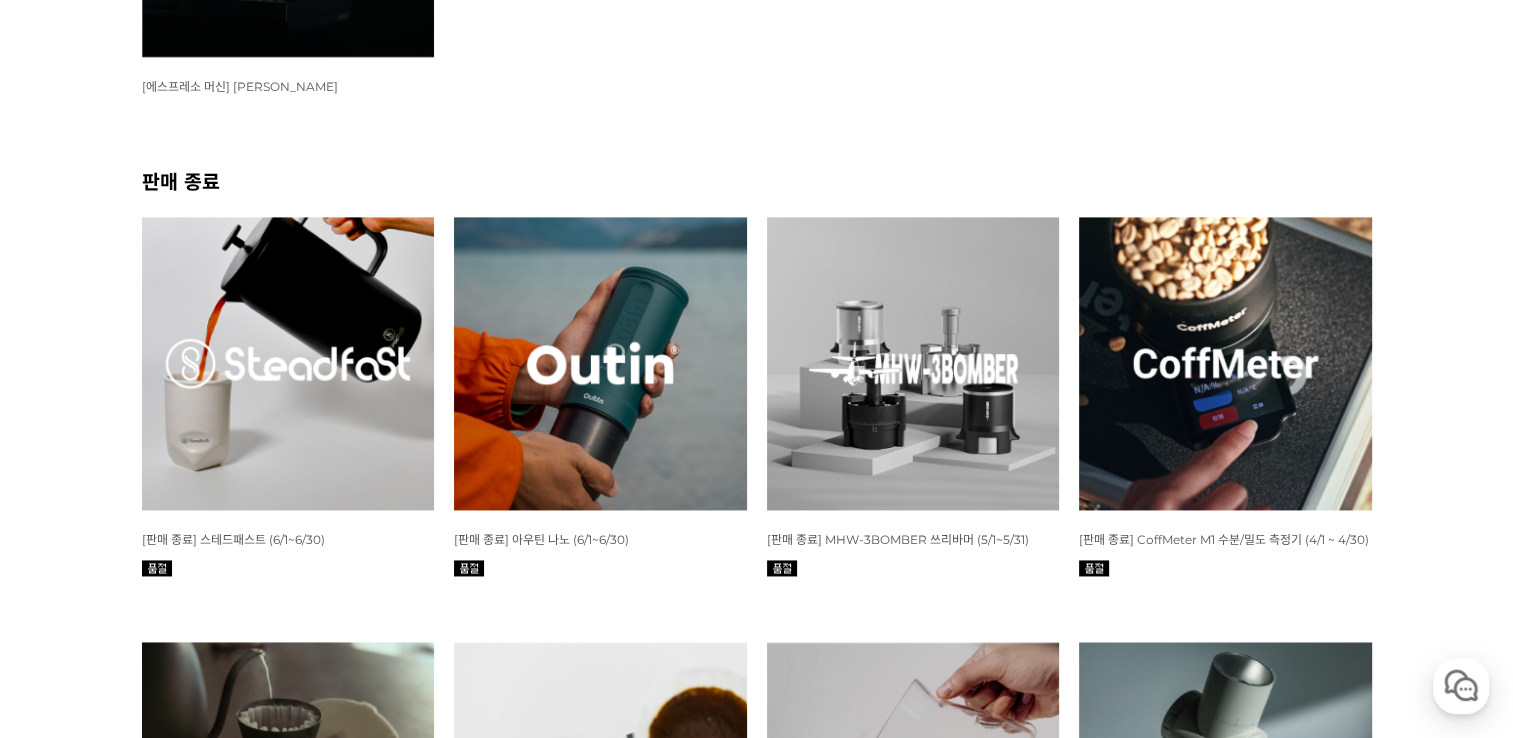 scroll, scrollTop: 3400, scrollLeft: 0, axis: vertical 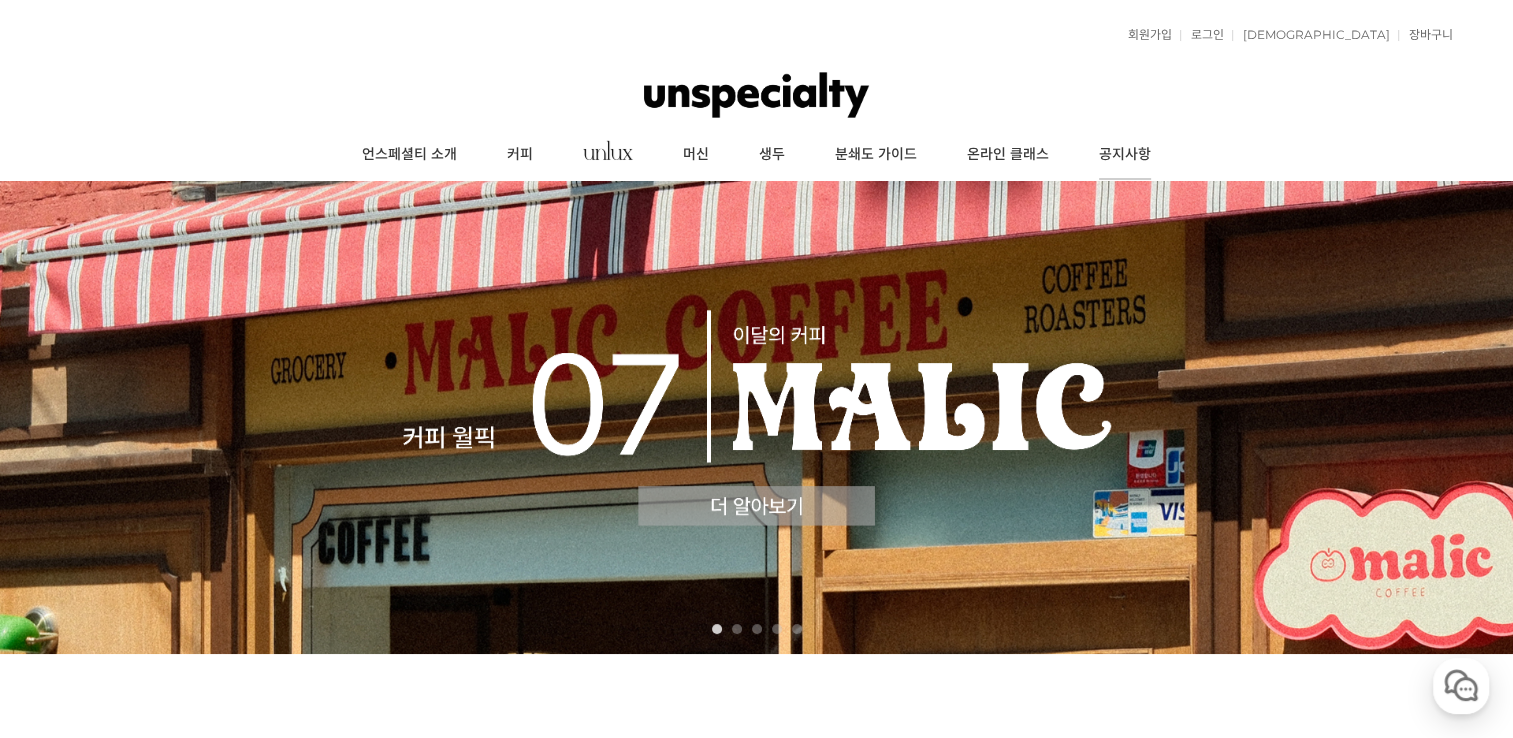click on "공지사항" at bounding box center (1125, 155) 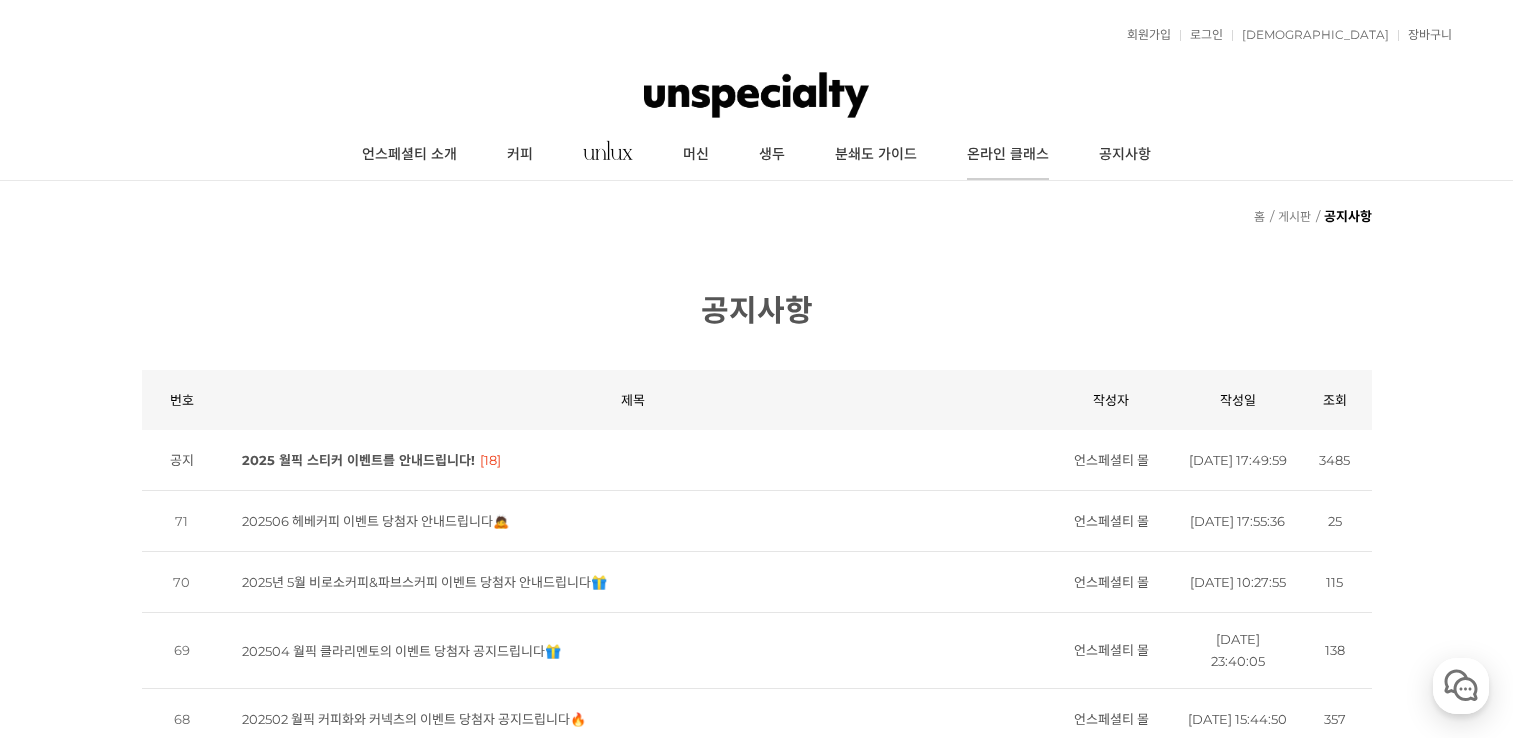 scroll, scrollTop: 0, scrollLeft: 0, axis: both 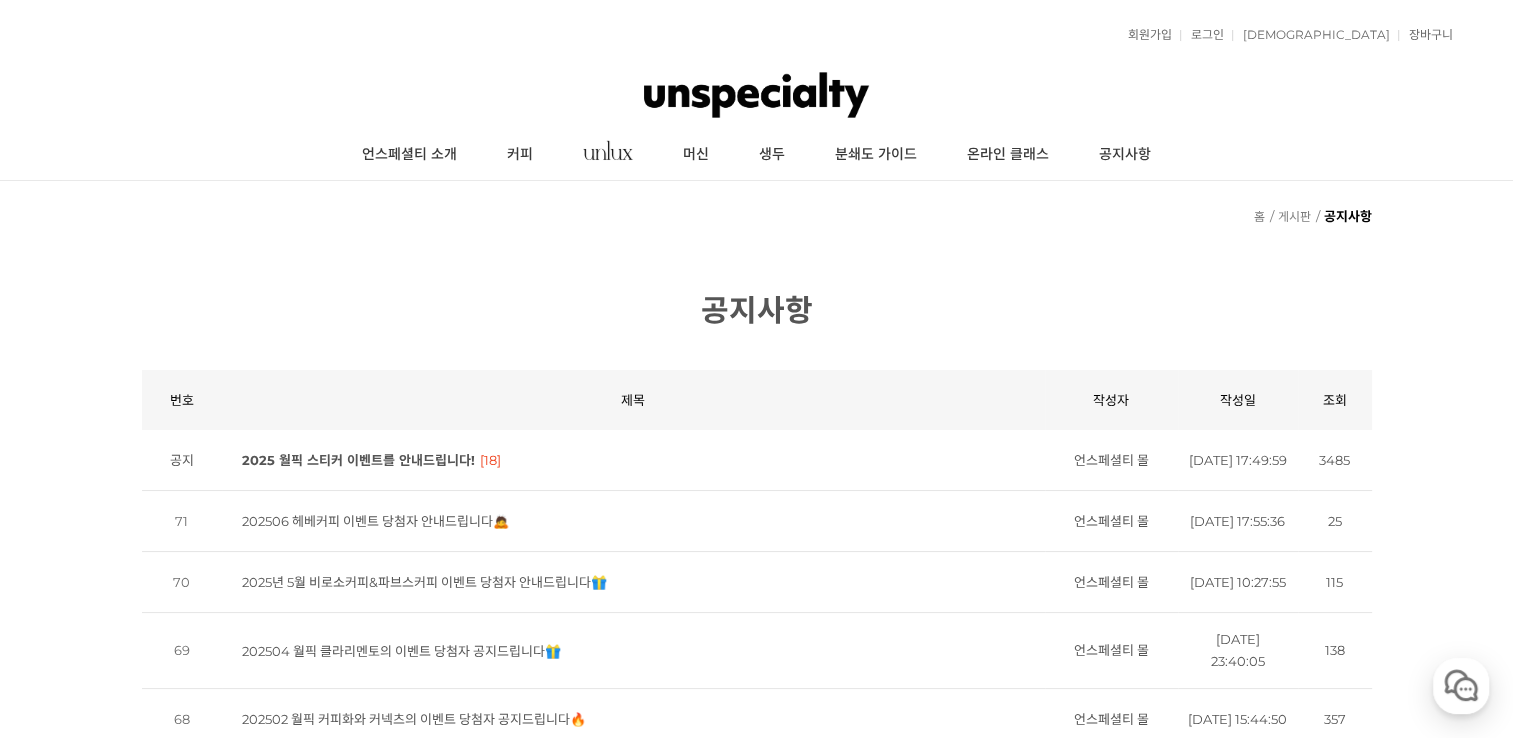 click on "2025 월픽 스티커 이벤트를 안내드립니다!" at bounding box center (358, 460) 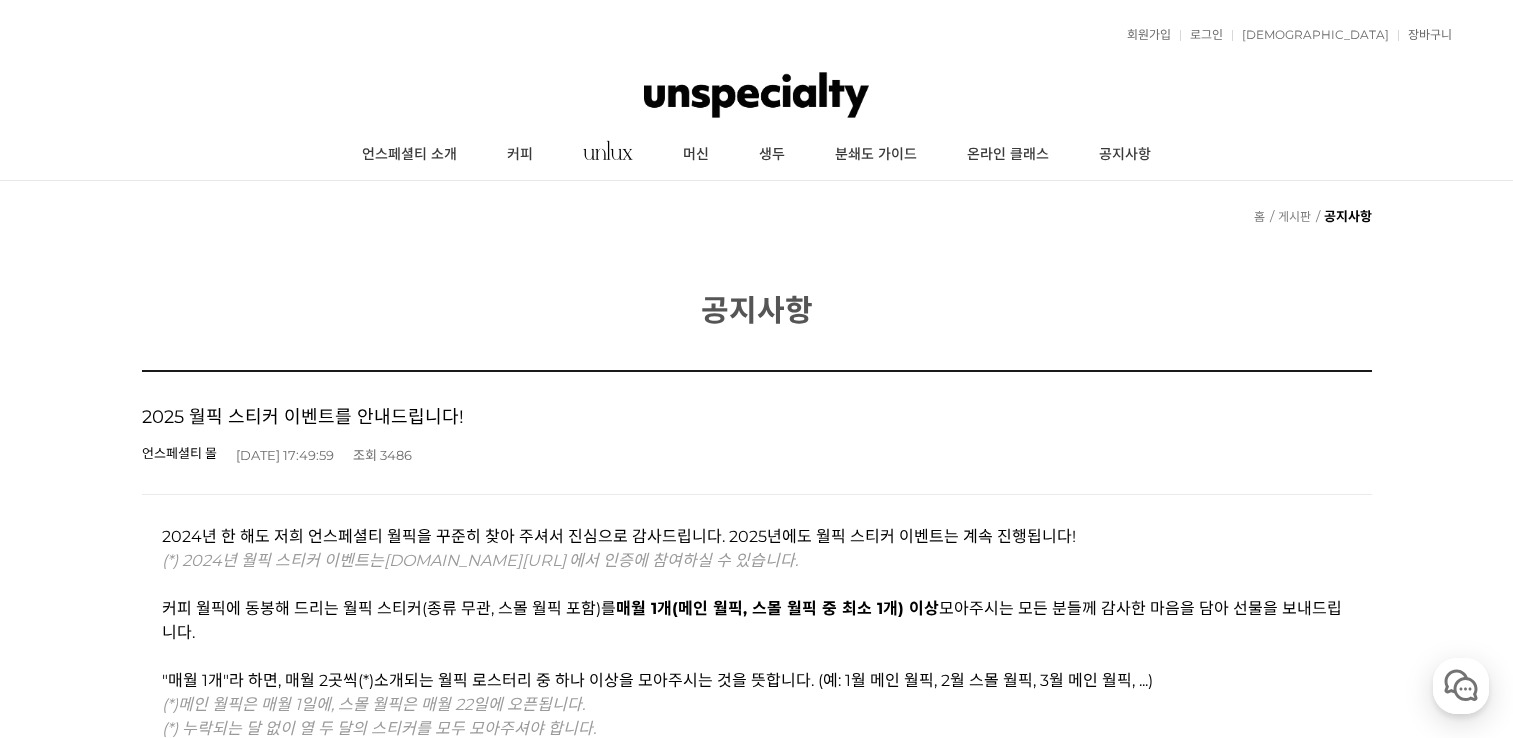 scroll, scrollTop: 0, scrollLeft: 0, axis: both 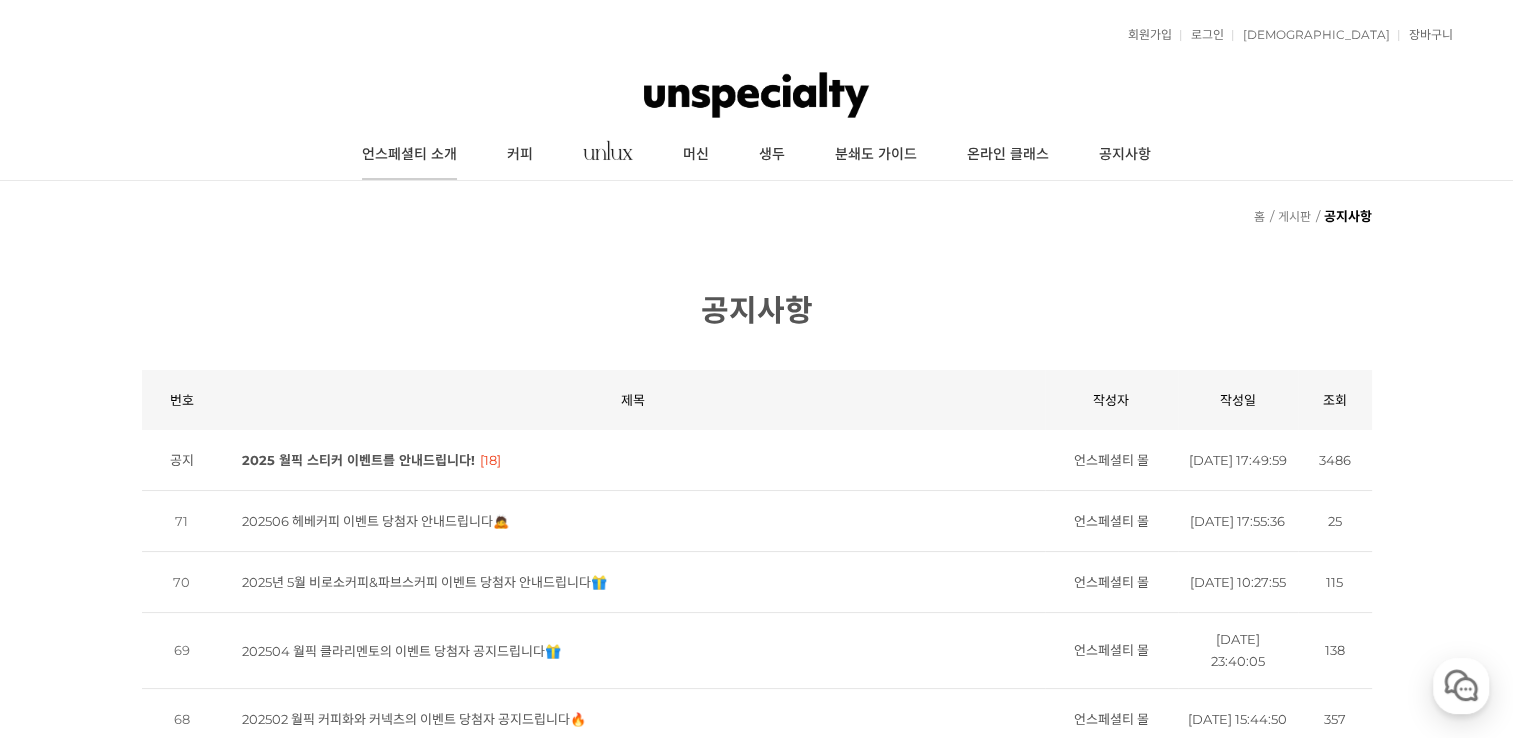 click on "언스페셜티 소개" at bounding box center (409, 155) 